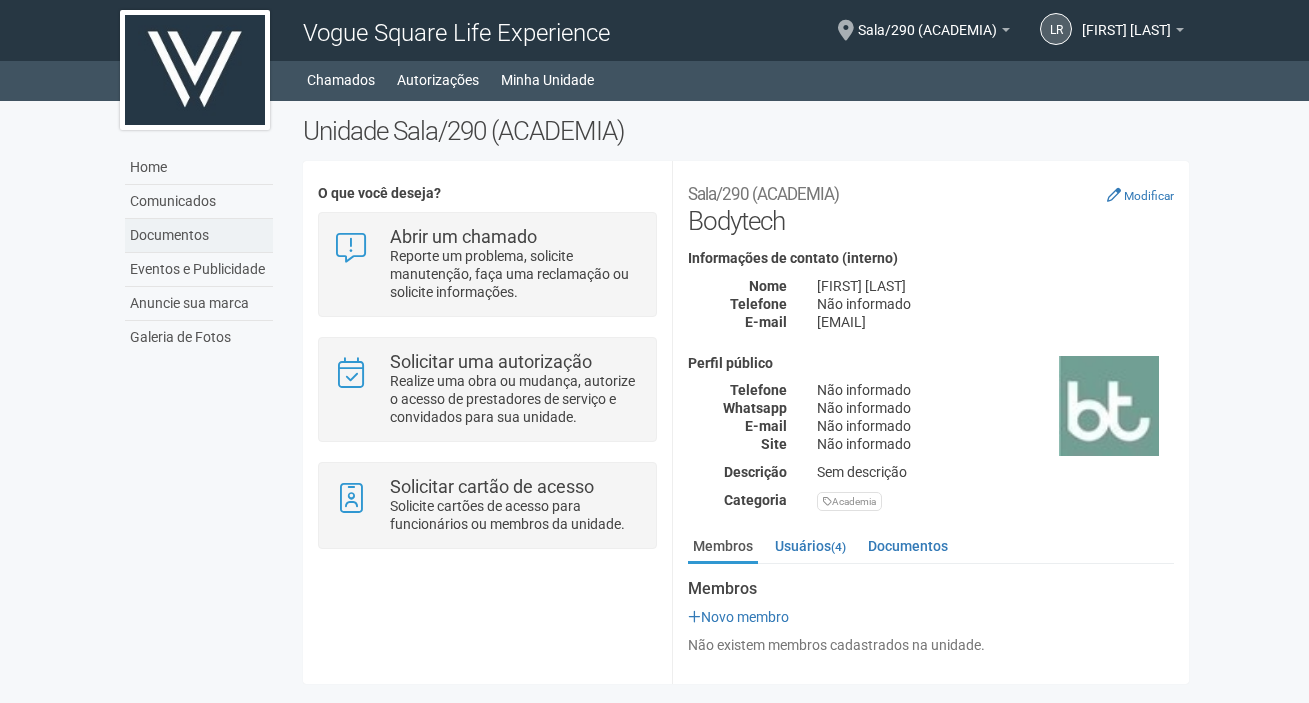 scroll, scrollTop: 0, scrollLeft: 0, axis: both 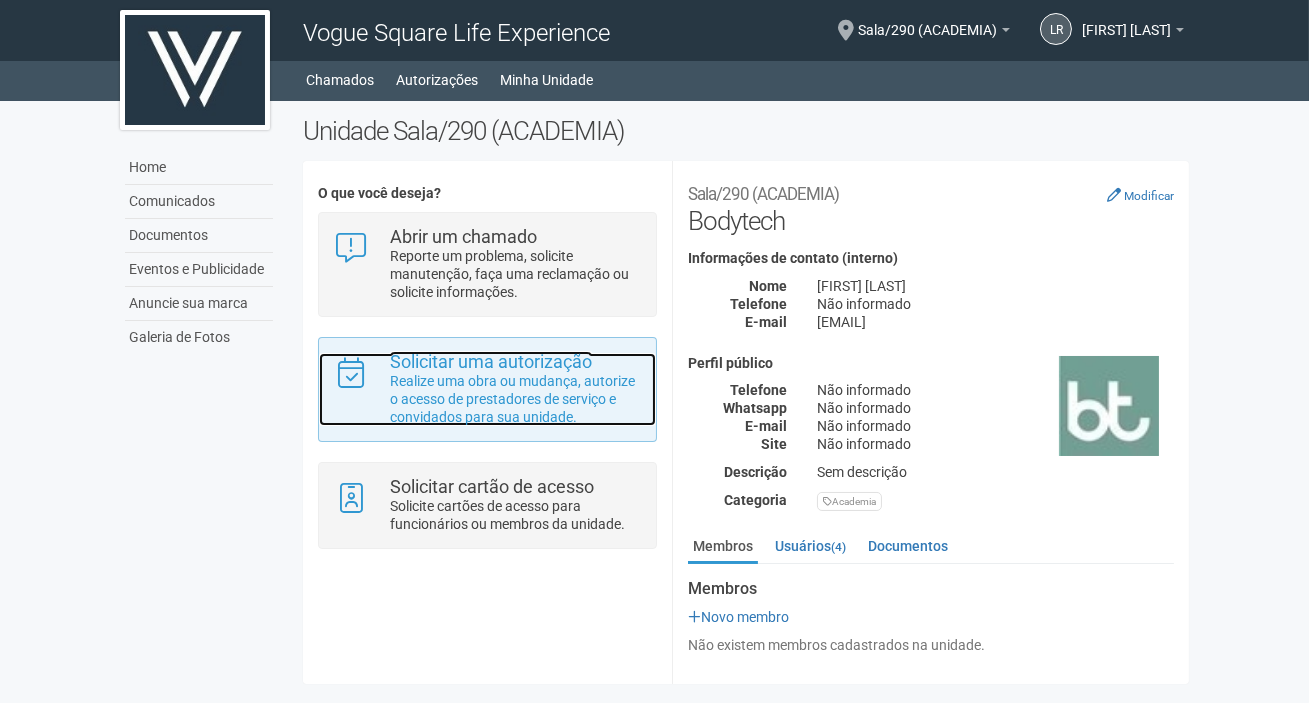 click on "Realize uma obra ou mudança, autorize o acesso de prestadores de serviço e convidados para sua unidade." at bounding box center [515, 399] 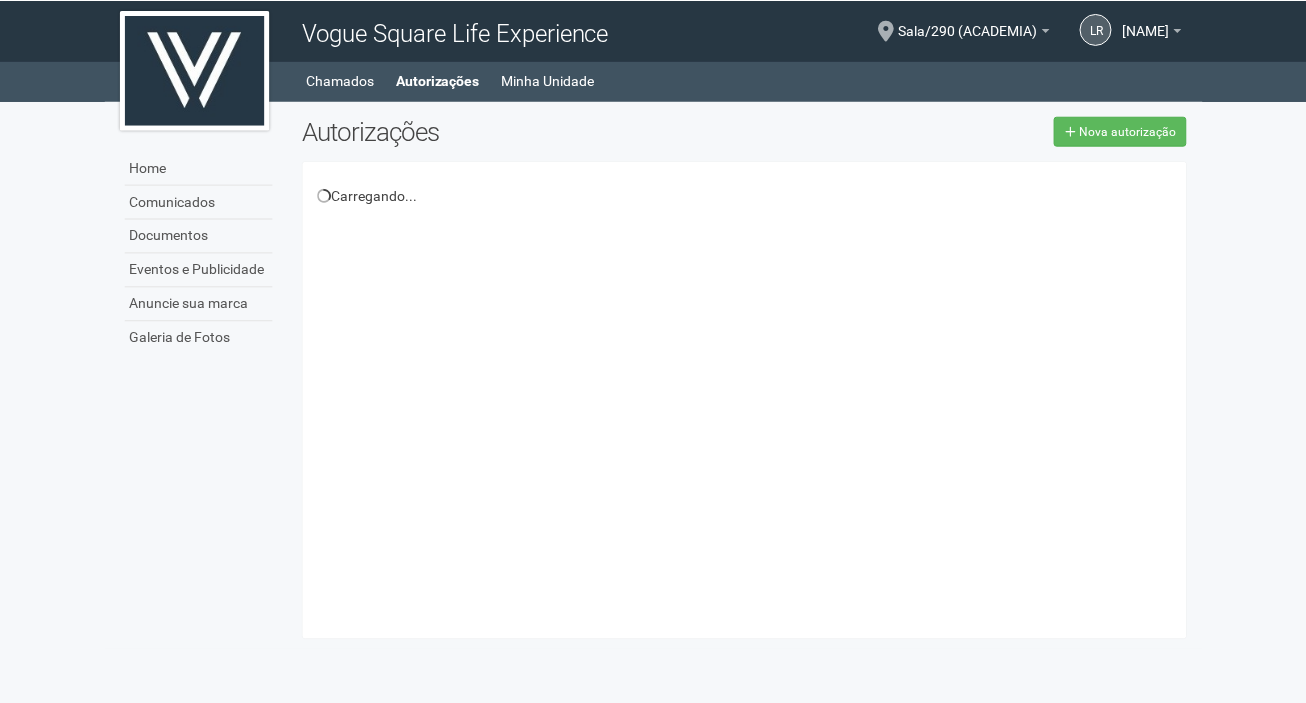 scroll, scrollTop: 0, scrollLeft: 0, axis: both 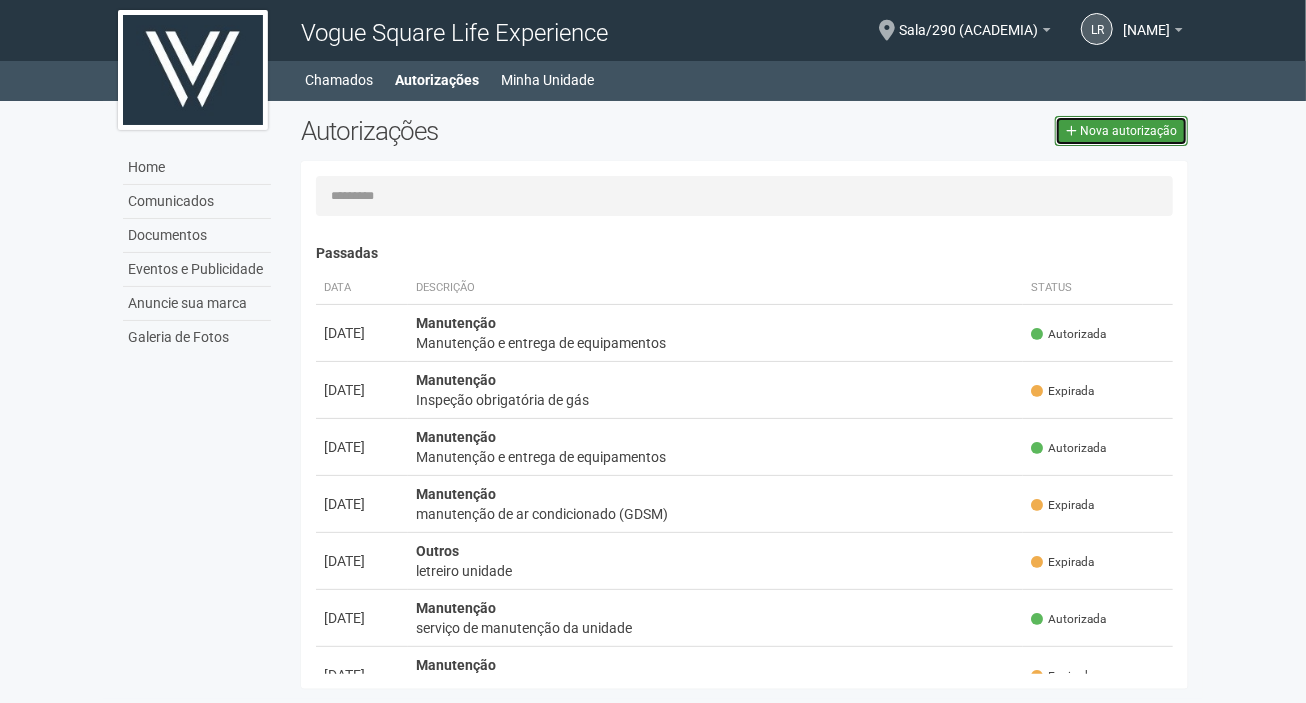 click on "Nova autorização" at bounding box center (1121, 131) 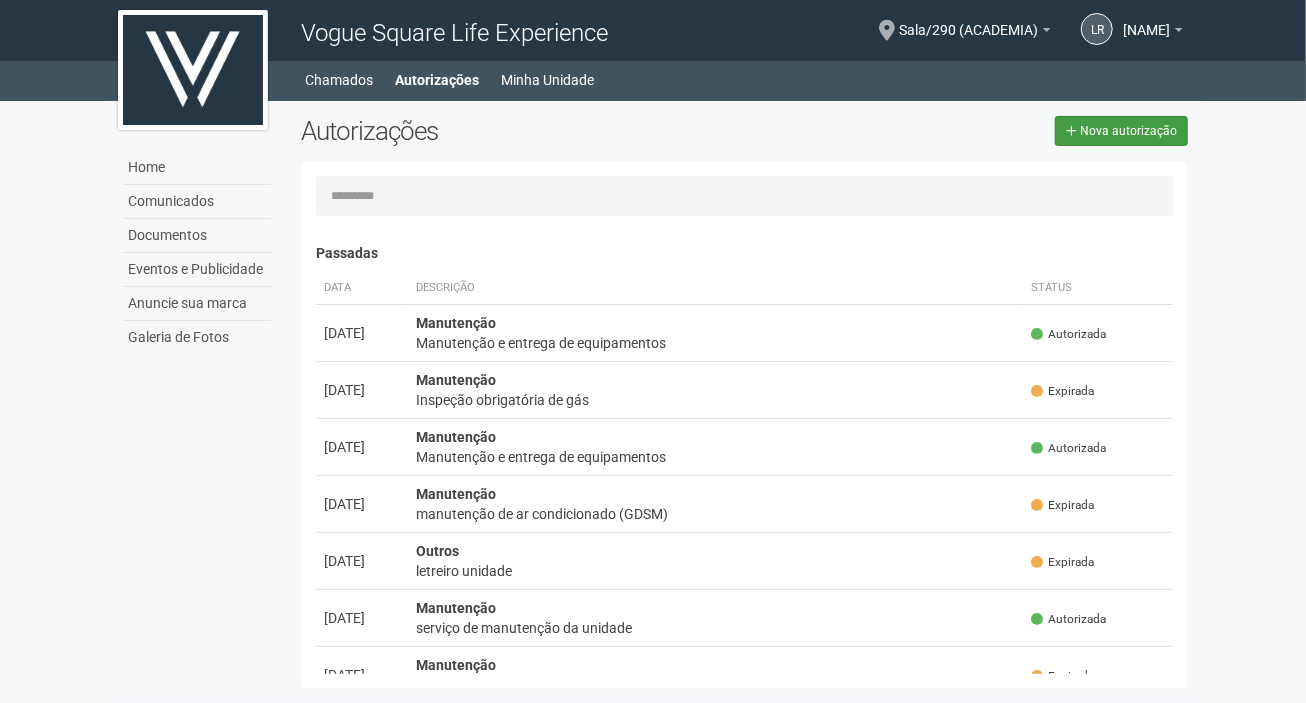 select on "**" 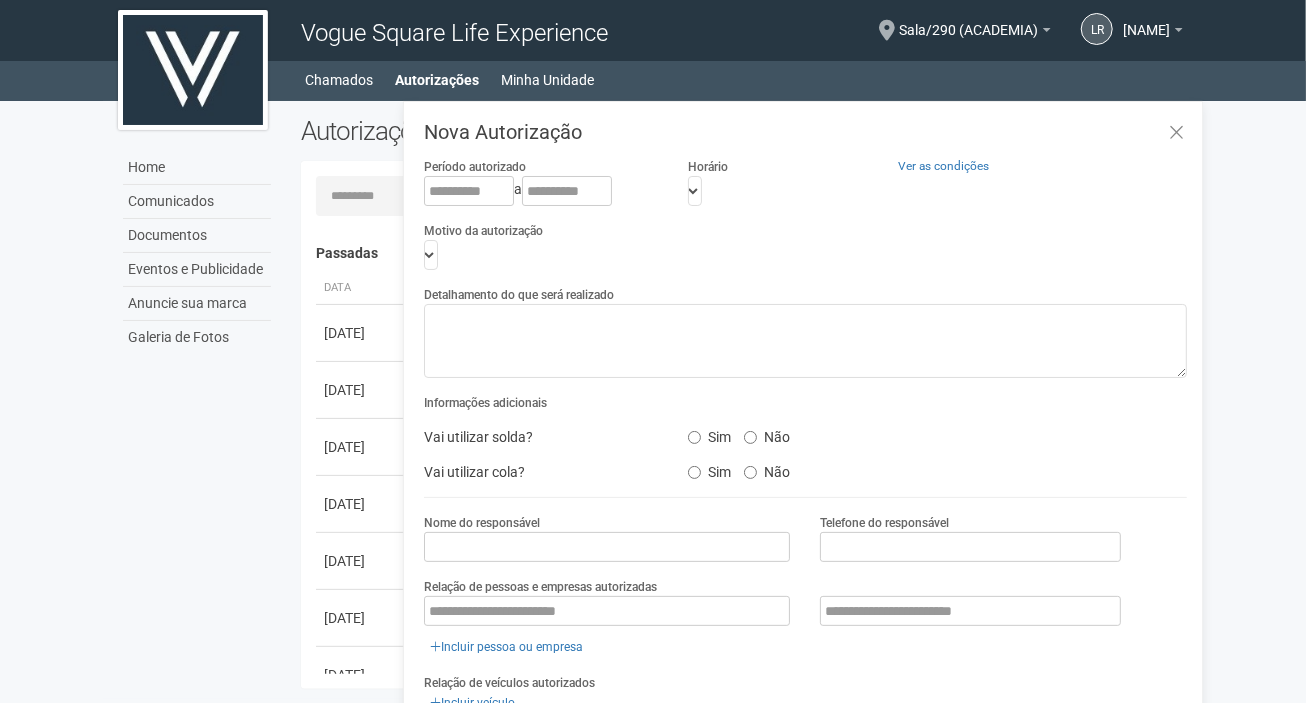 scroll, scrollTop: 31, scrollLeft: 0, axis: vertical 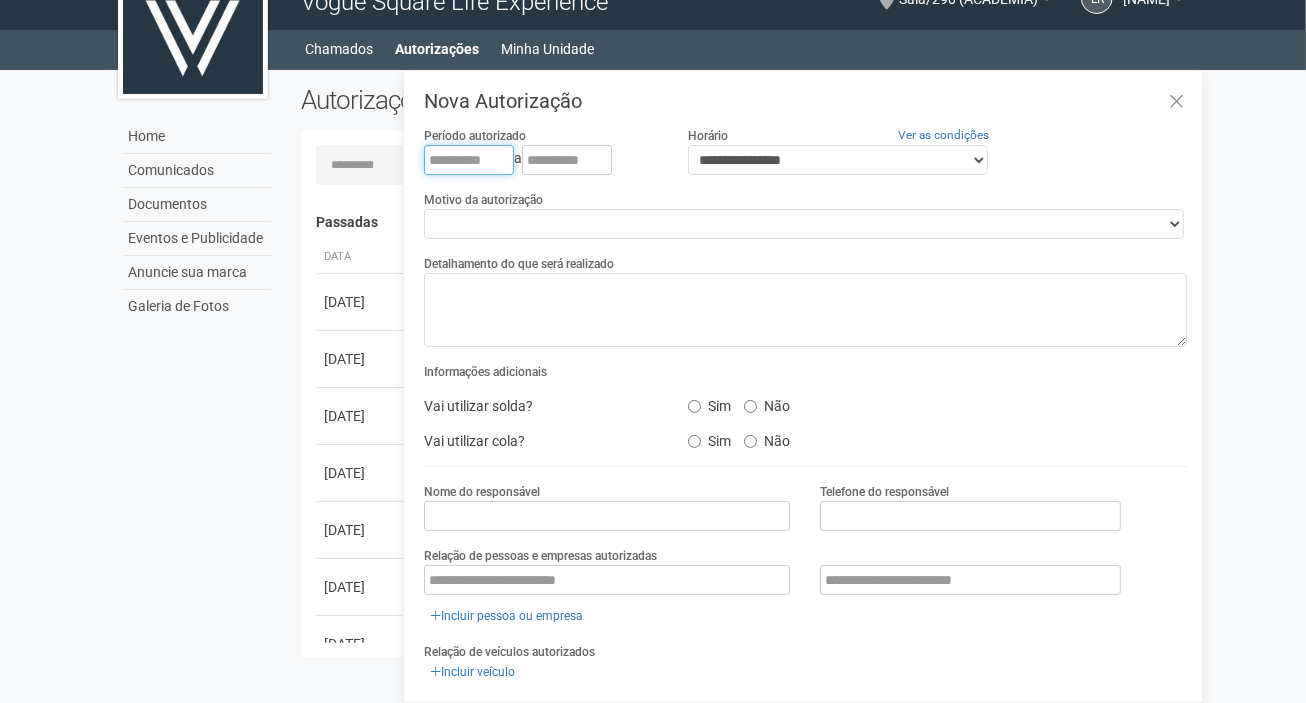 click at bounding box center [469, 160] 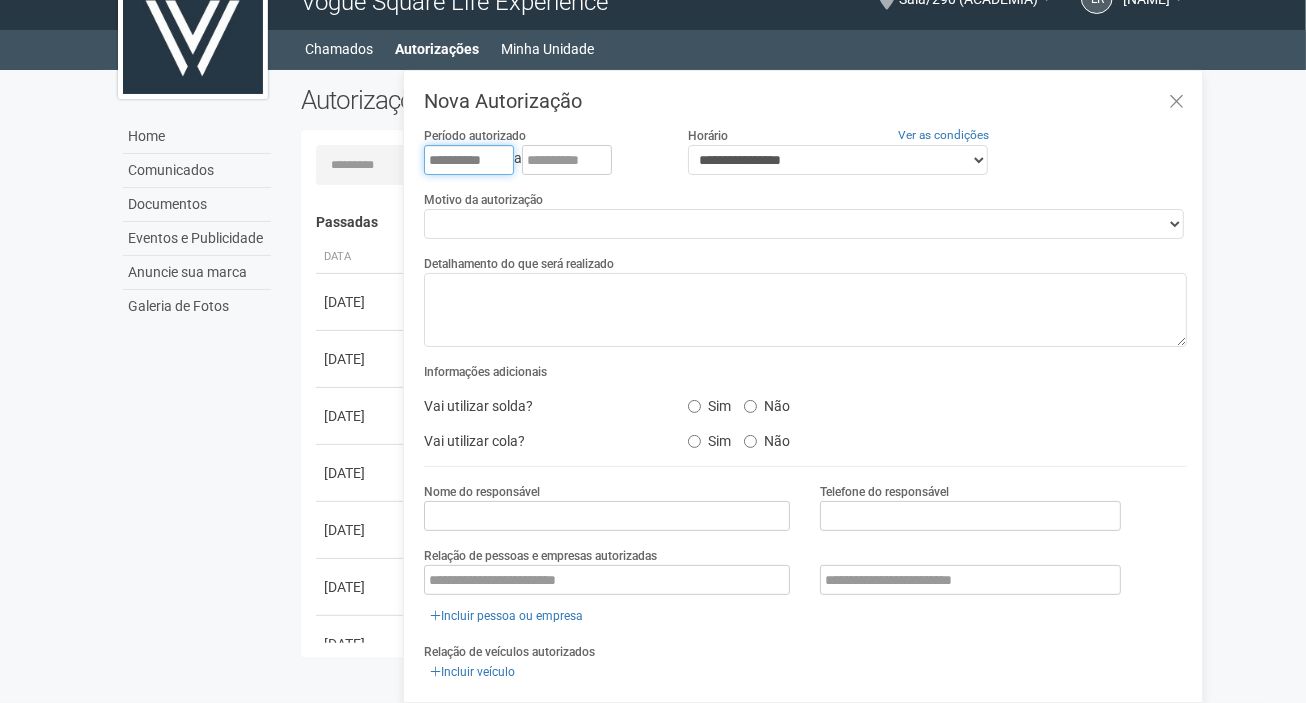 type on "**********" 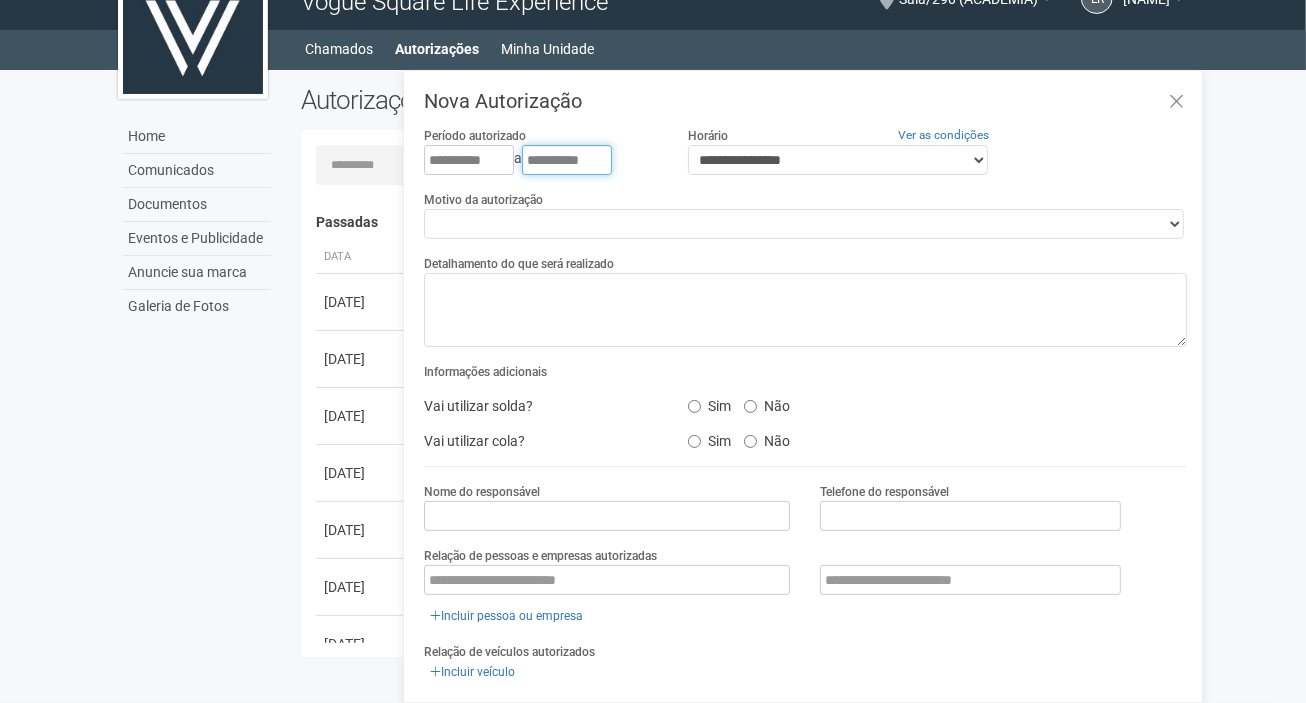 type on "**********" 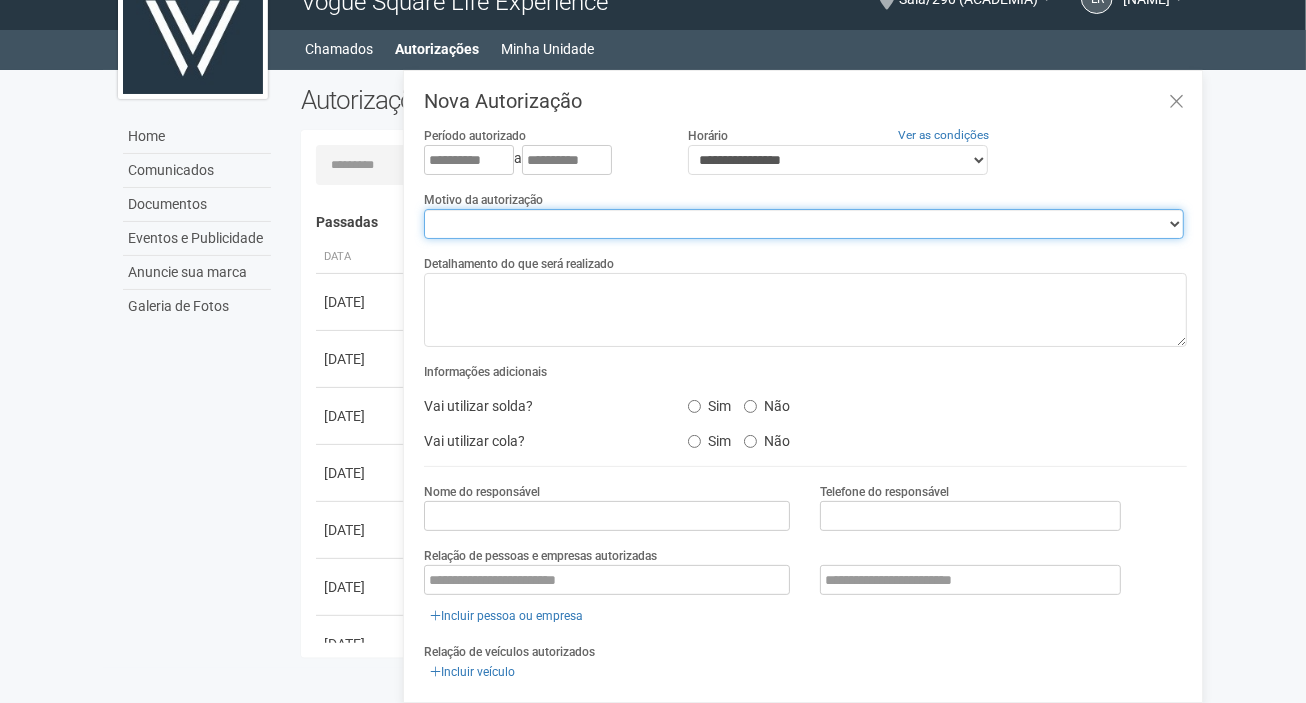 click on "**********" at bounding box center (804, 224) 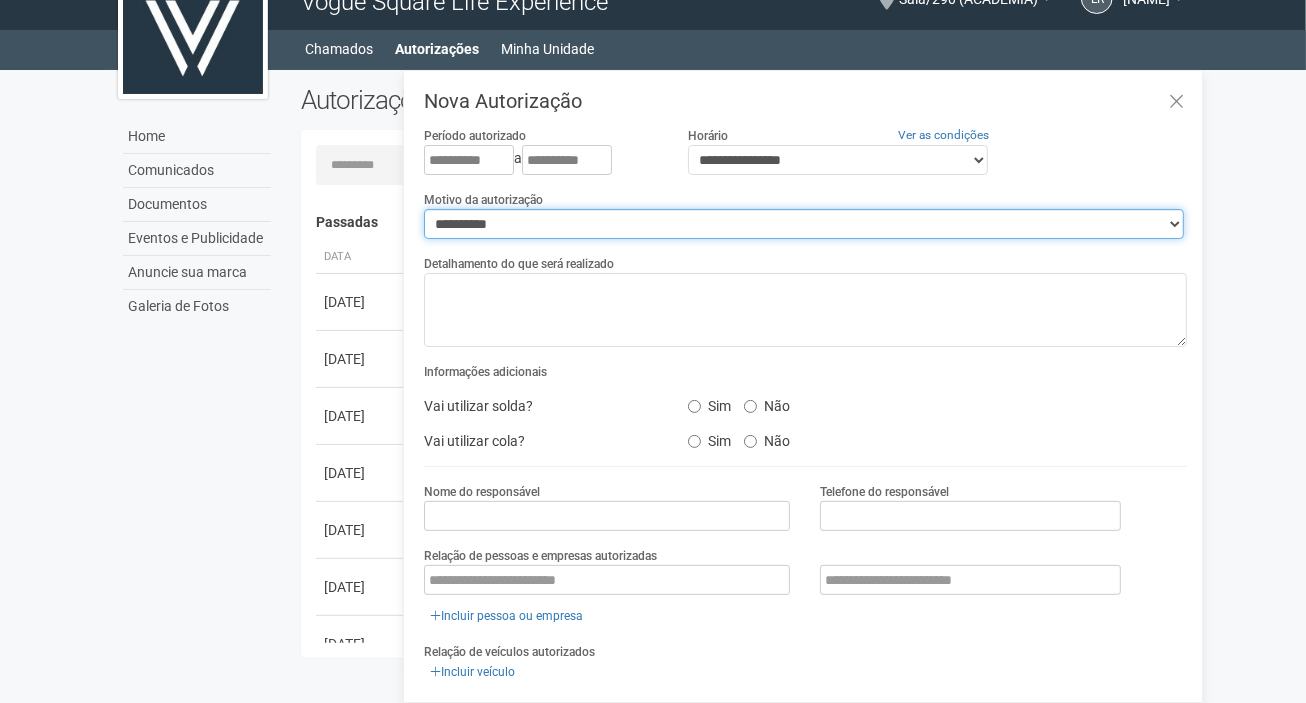 click on "**********" at bounding box center [804, 224] 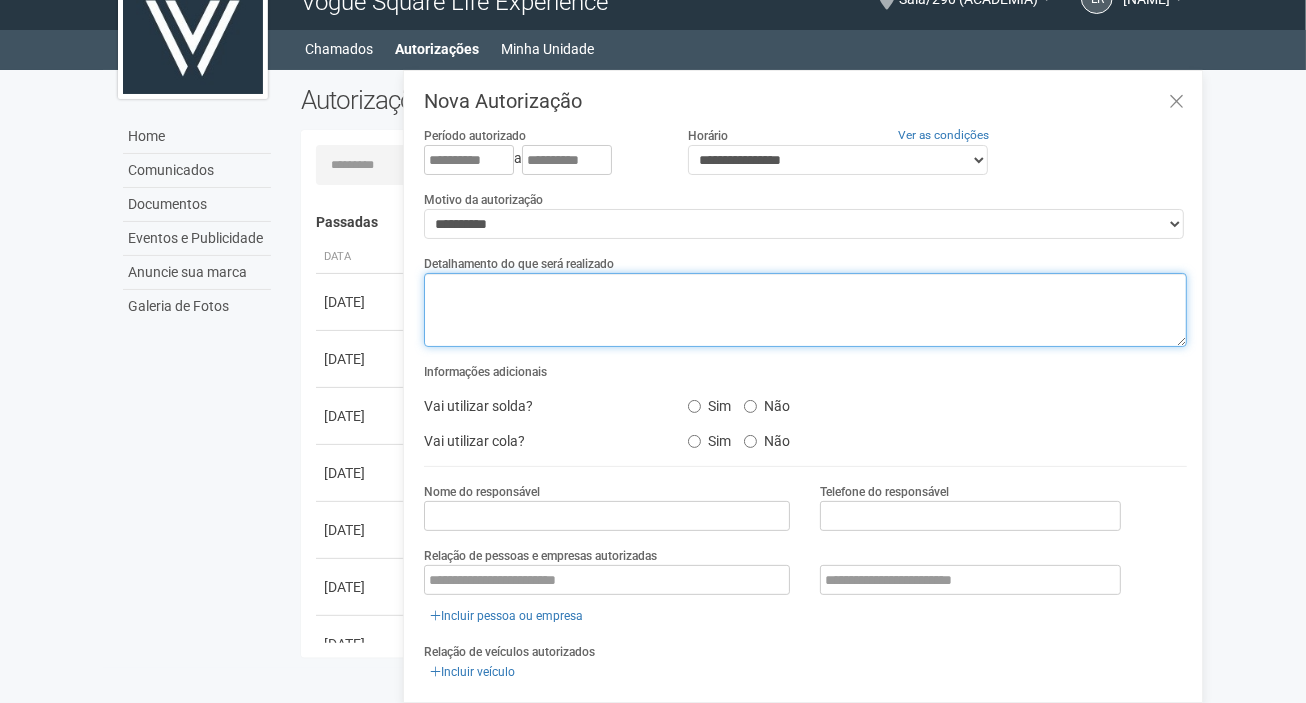 click at bounding box center [805, 310] 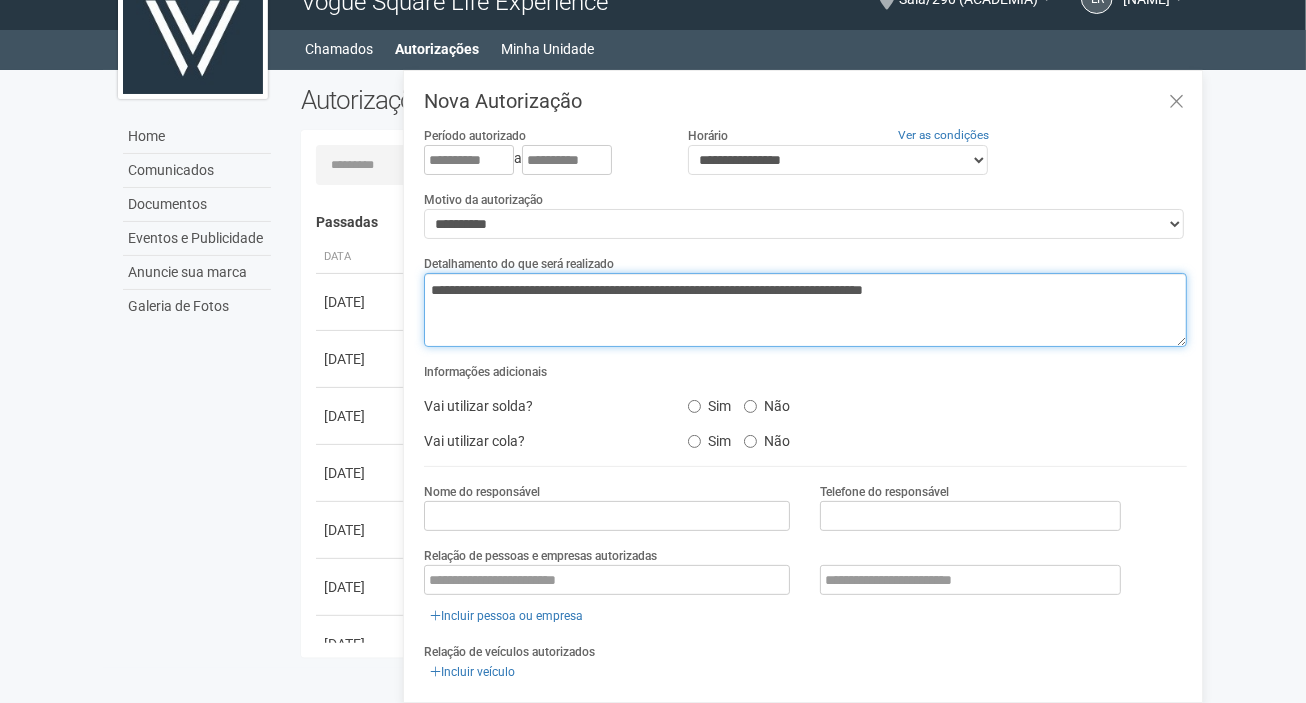 type on "**********" 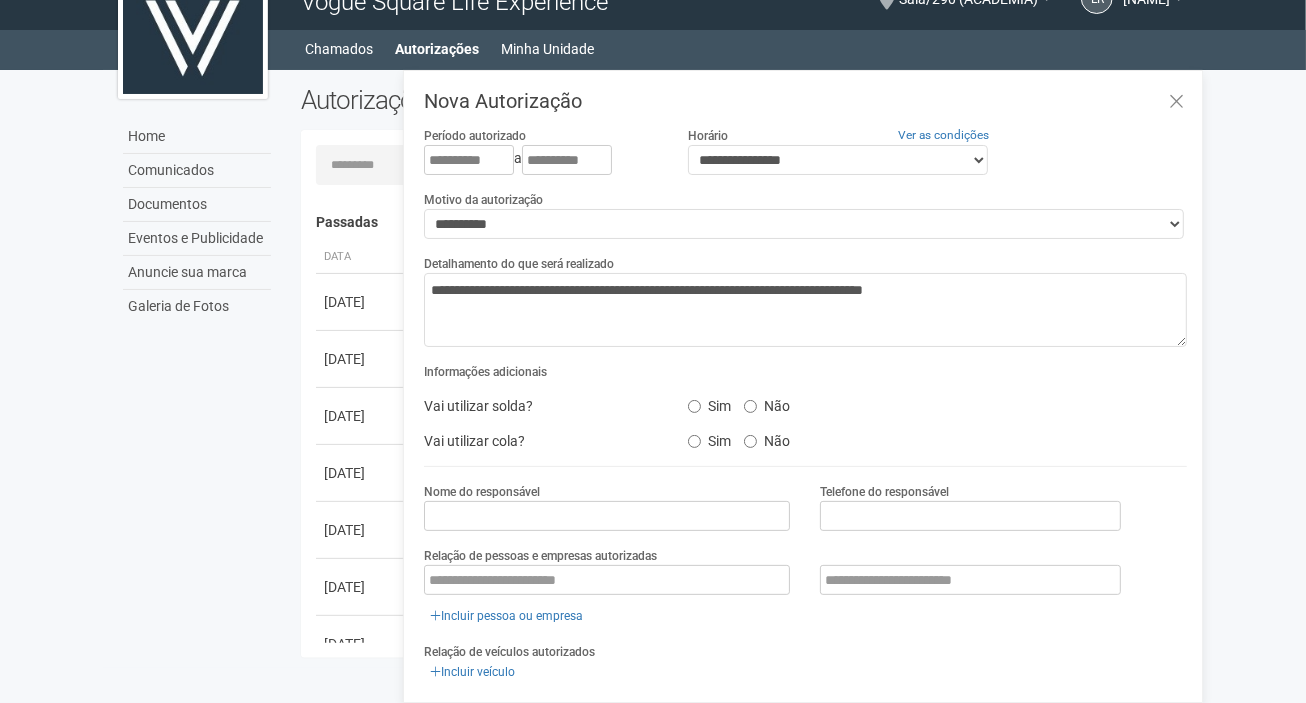 click on "Não" at bounding box center (767, 403) 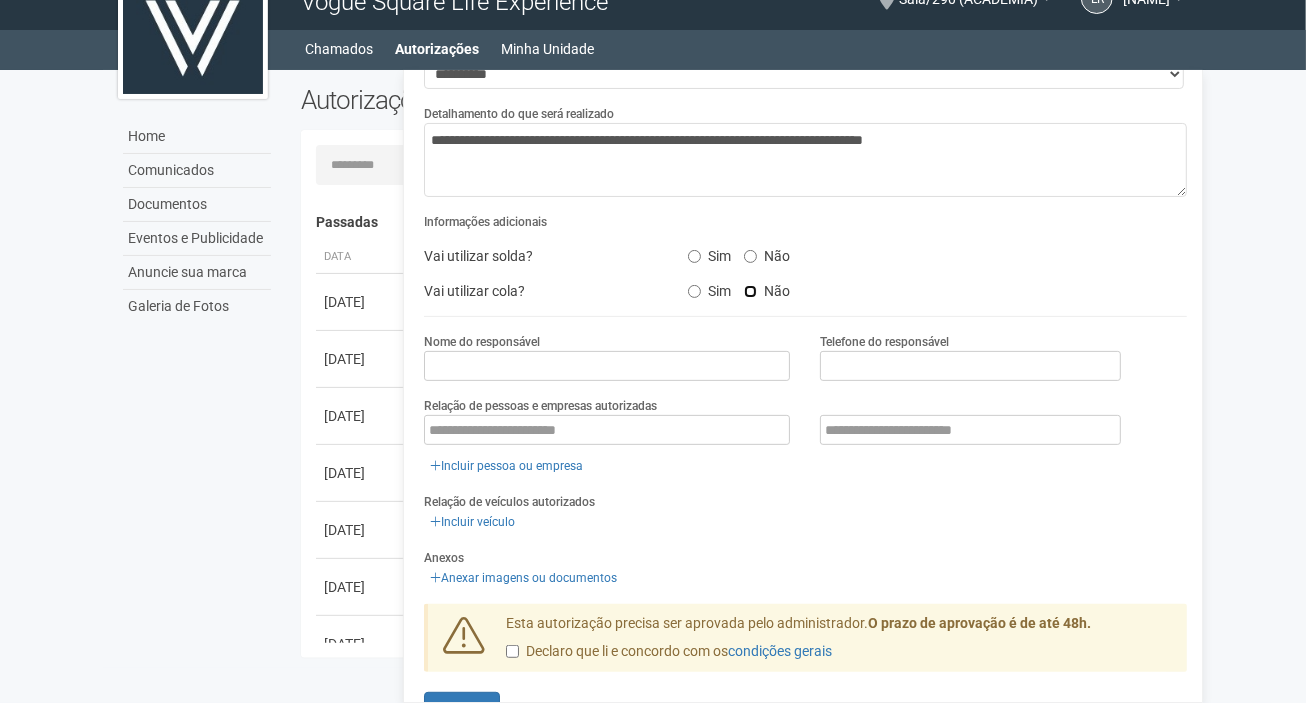 scroll, scrollTop: 181, scrollLeft: 0, axis: vertical 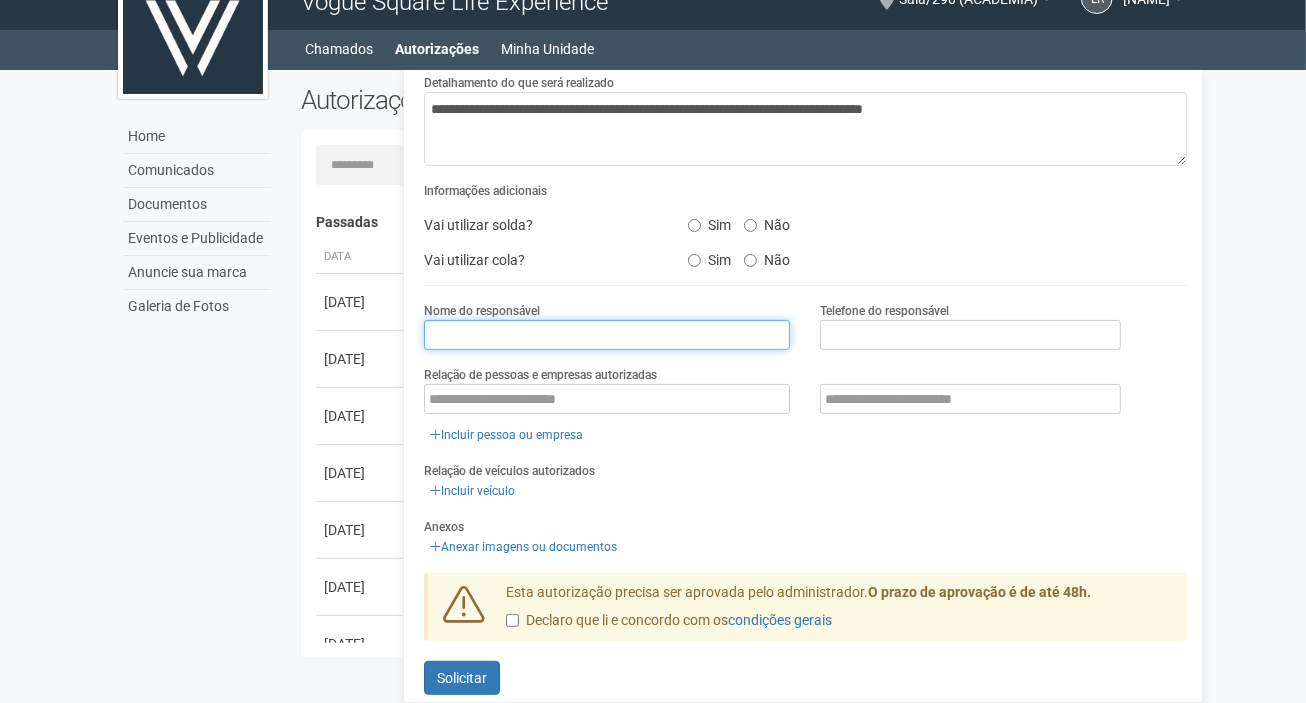 click at bounding box center (607, 335) 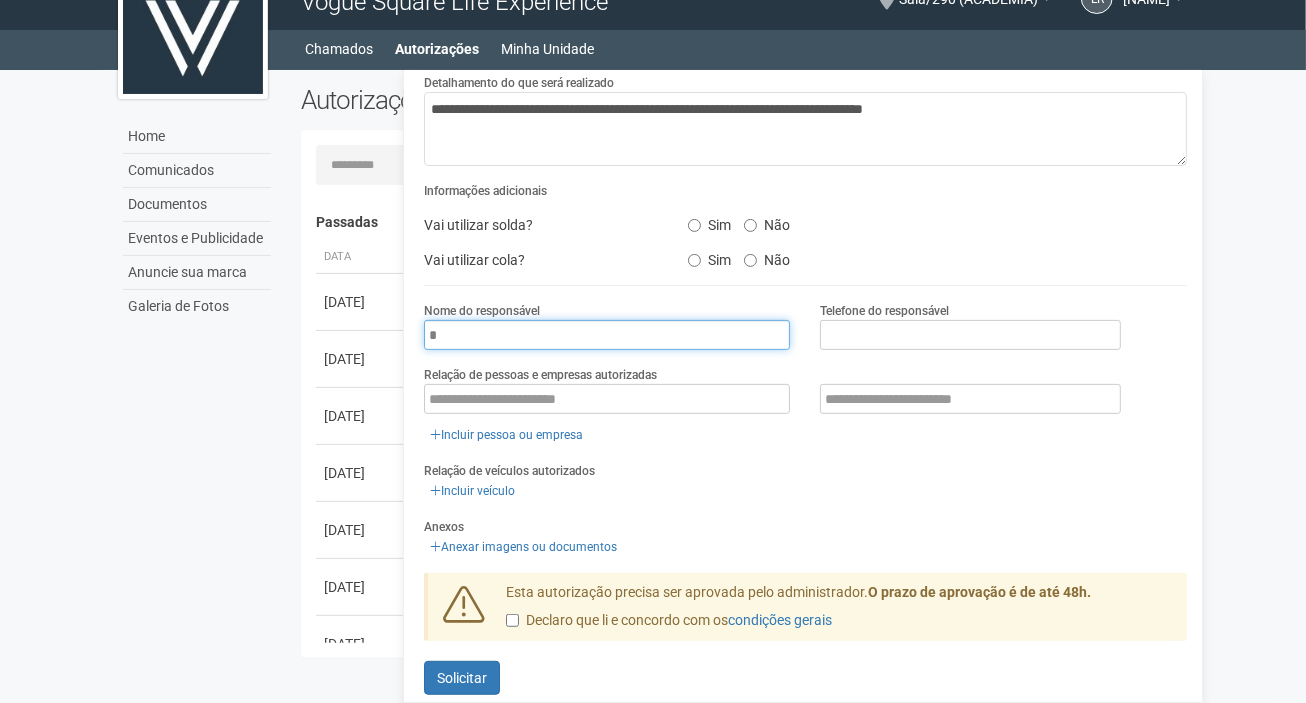 type on "**********" 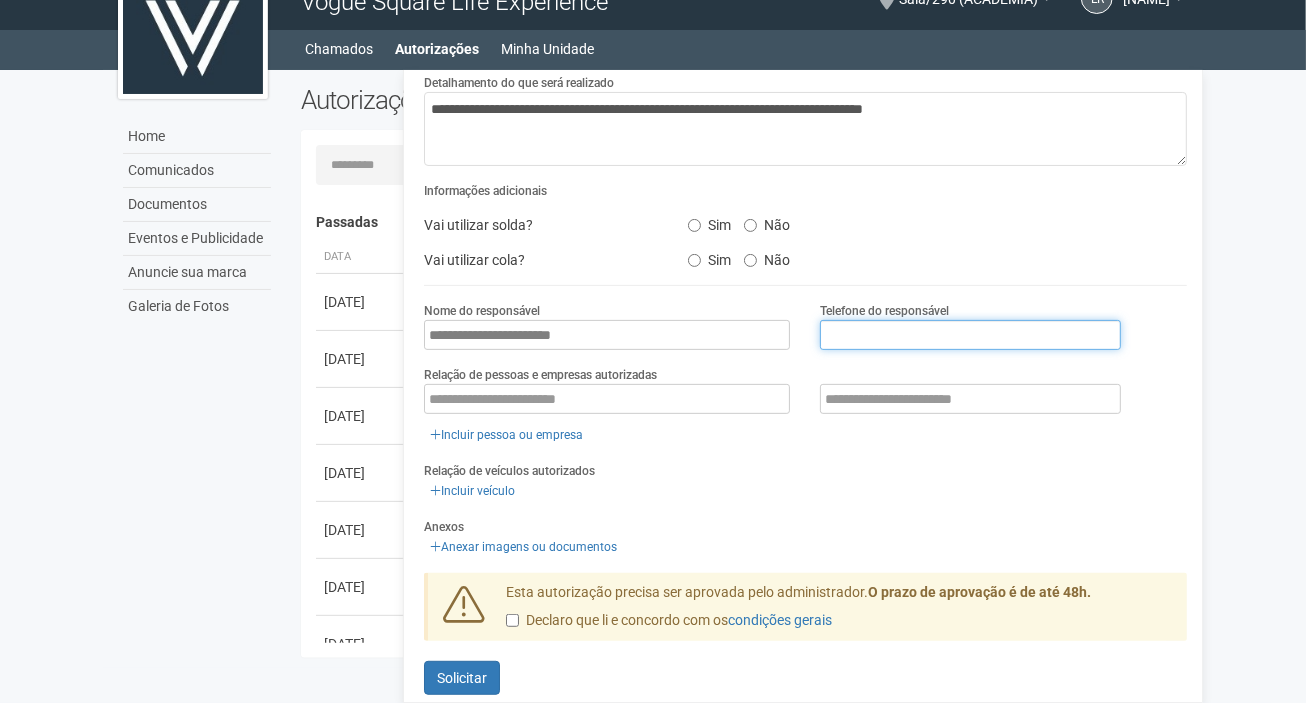 click at bounding box center (970, 335) 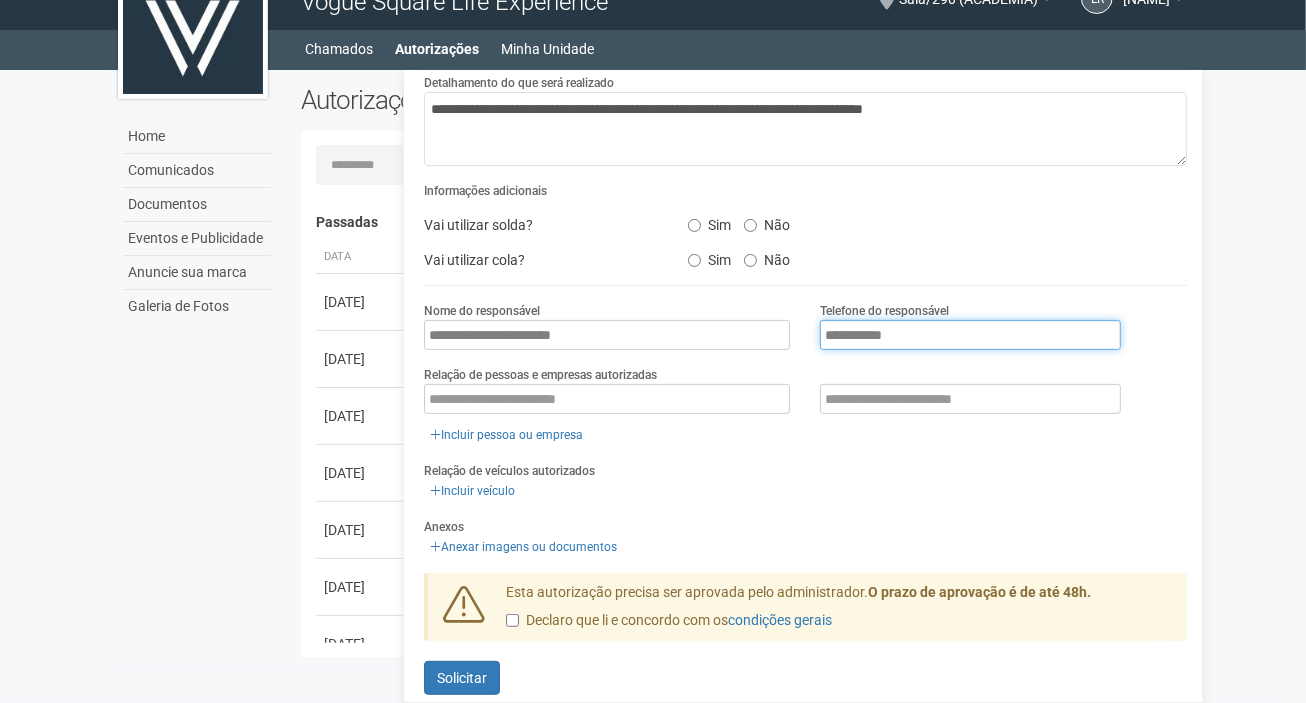 type on "**********" 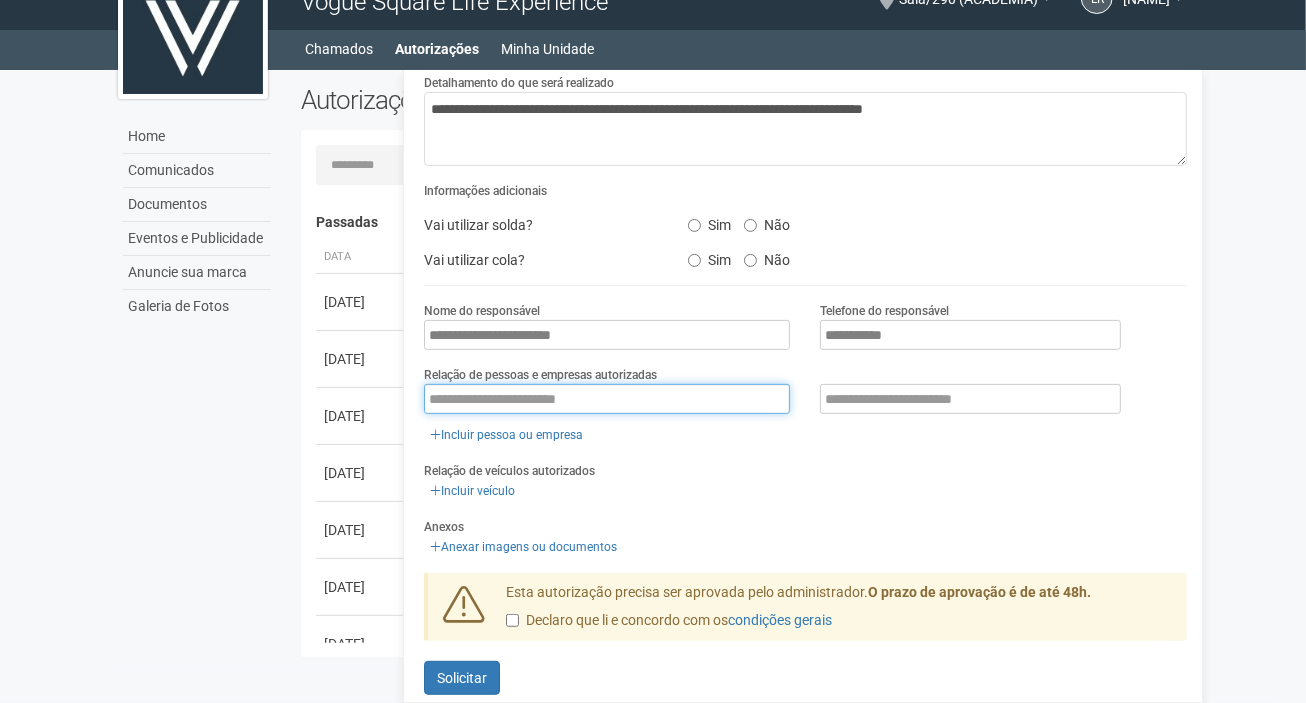 click at bounding box center (607, 399) 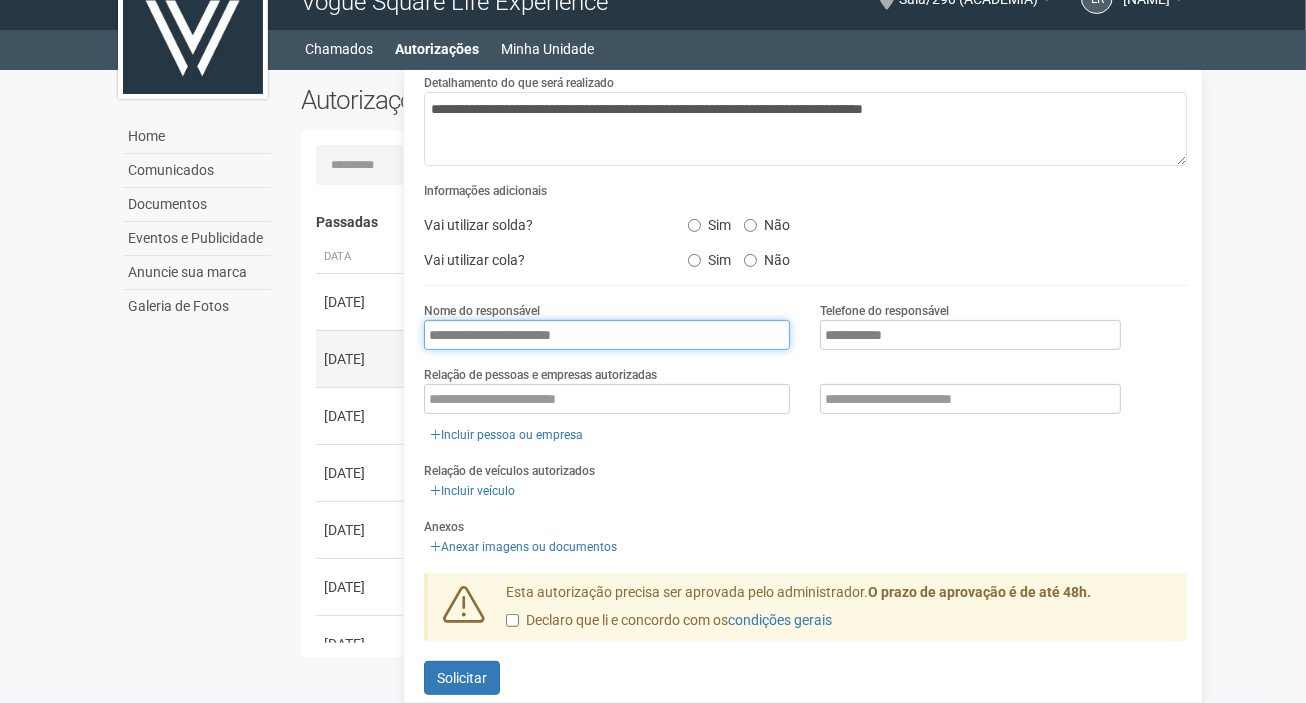drag, startPoint x: 601, startPoint y: 330, endPoint x: 377, endPoint y: 343, distance: 224.37692 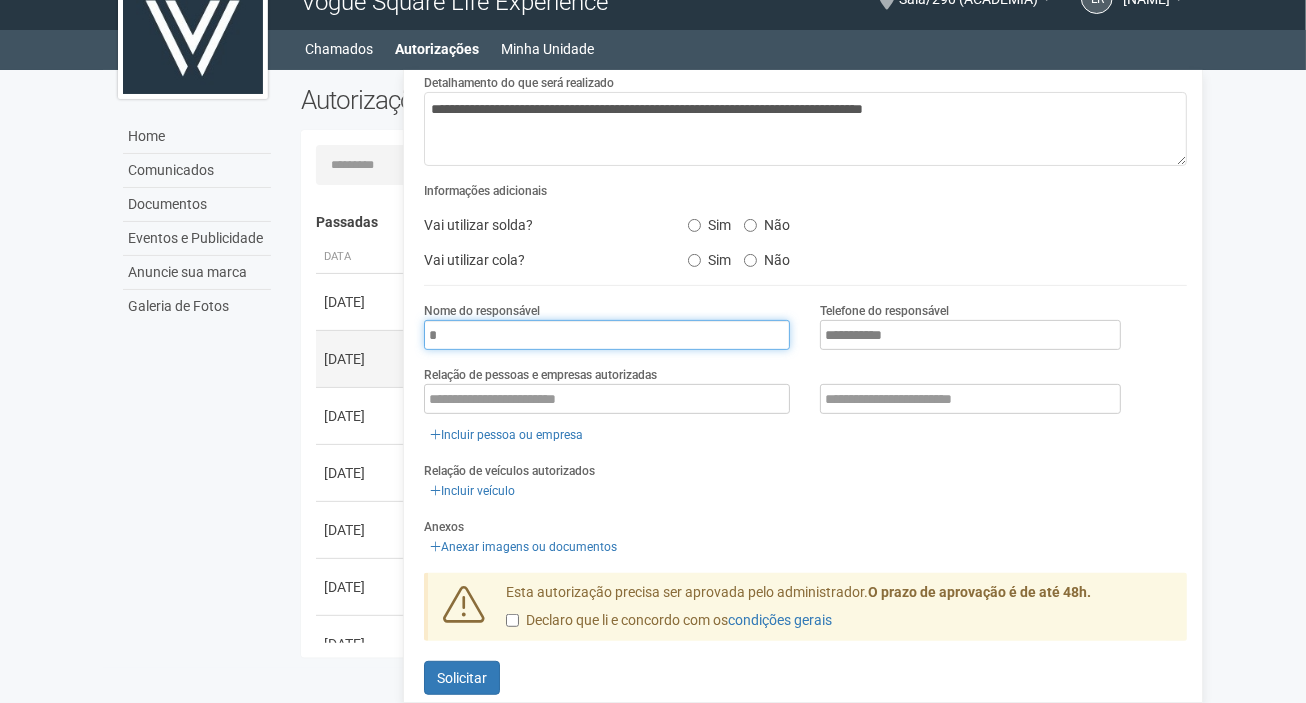 type on "**********" 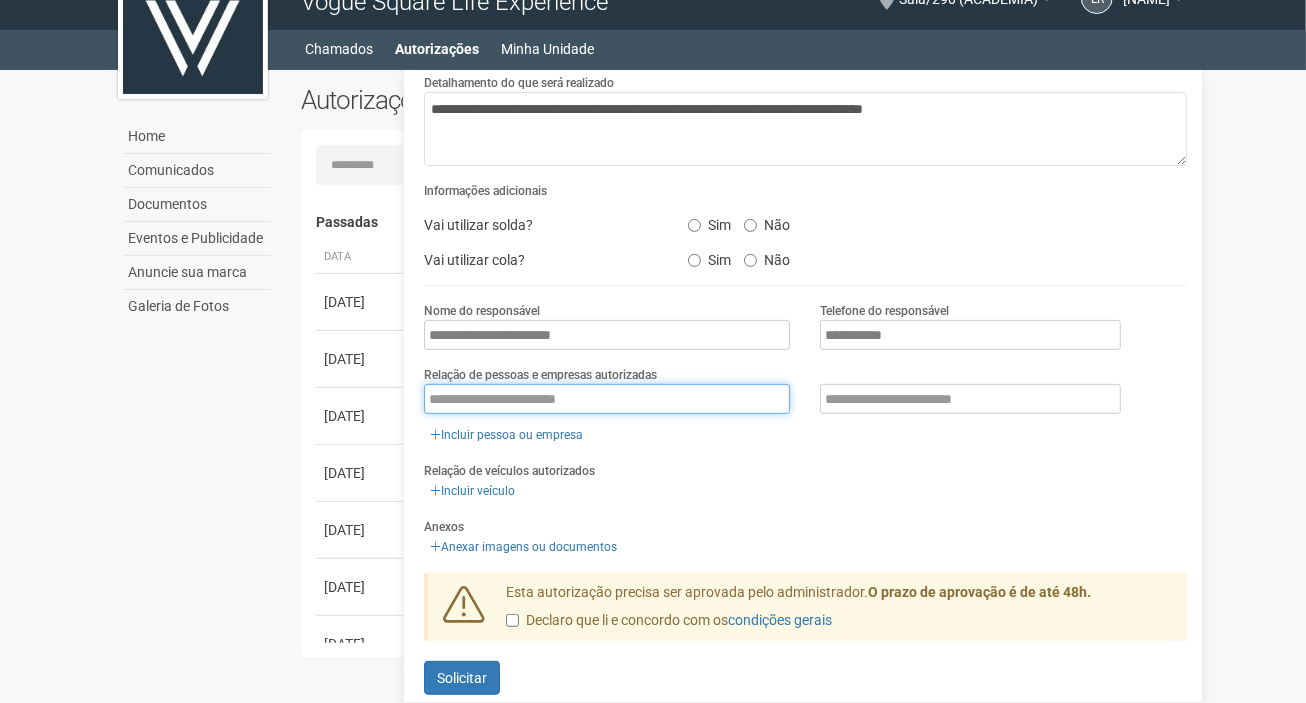 click at bounding box center (607, 399) 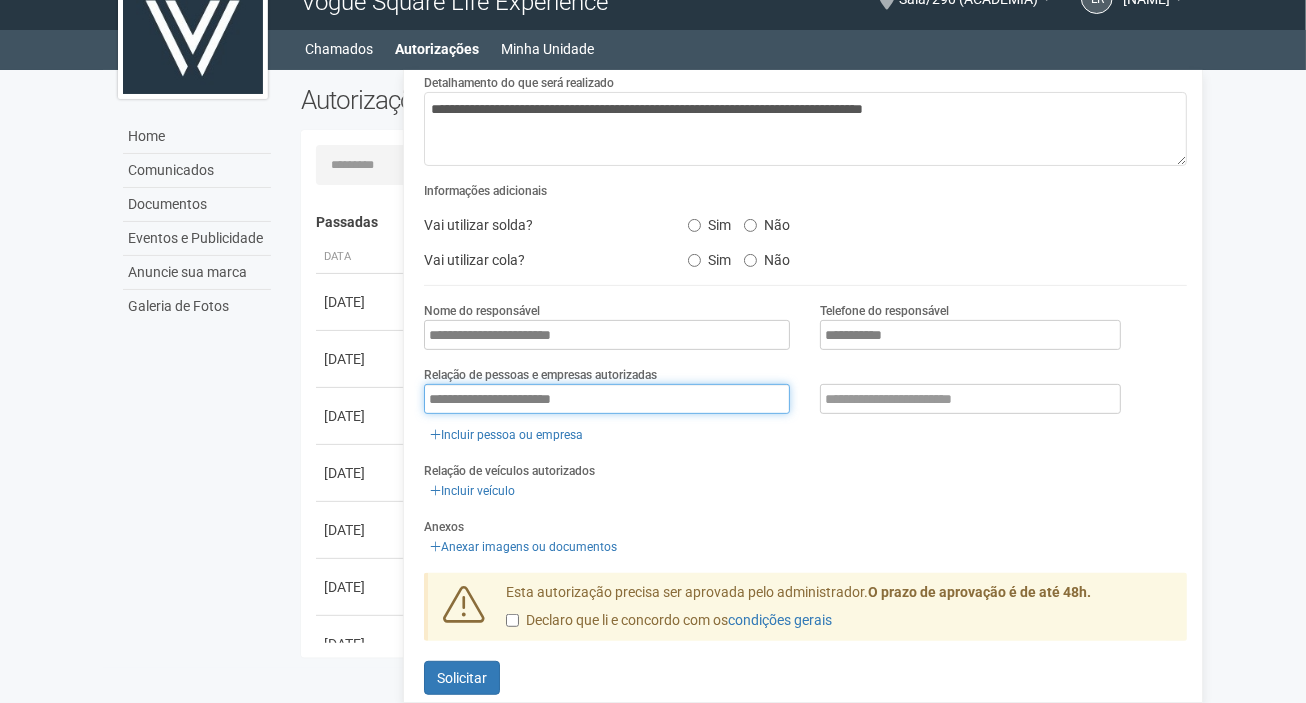 type on "**********" 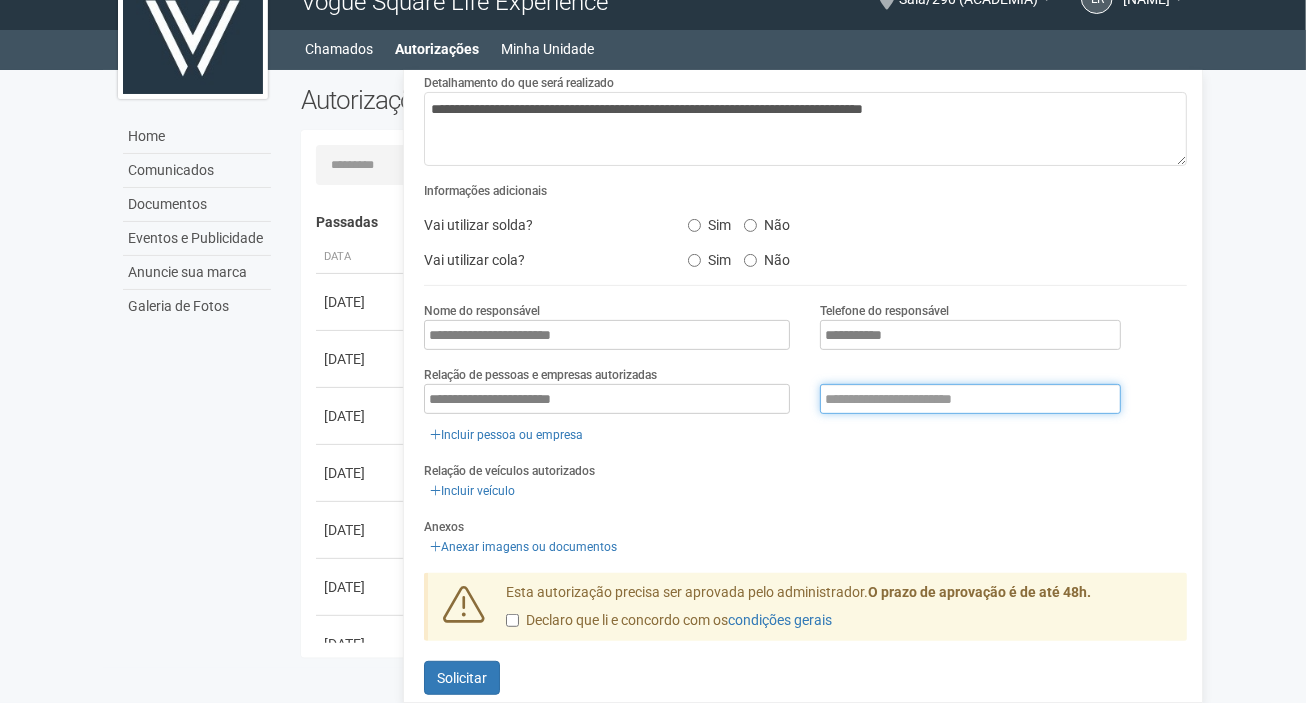 click at bounding box center [970, 399] 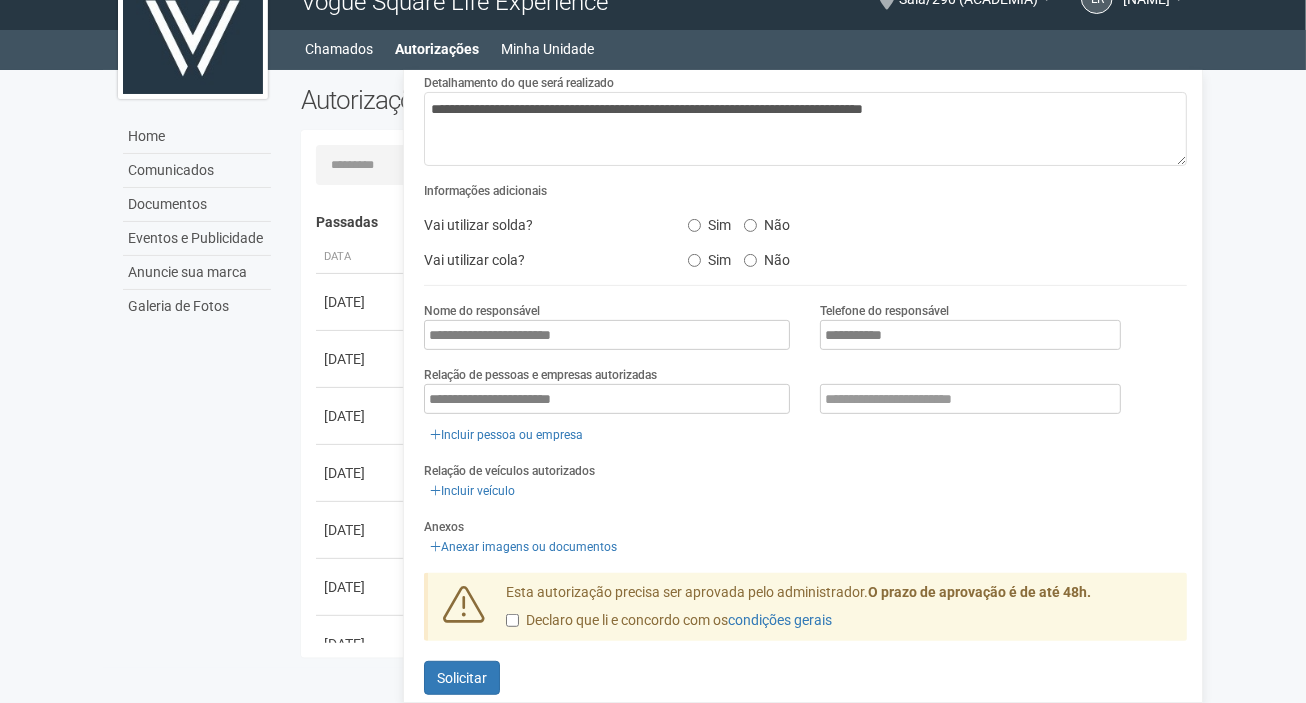 click on "Relação de veículos autorizados
Incluir veículo" at bounding box center (805, 481) 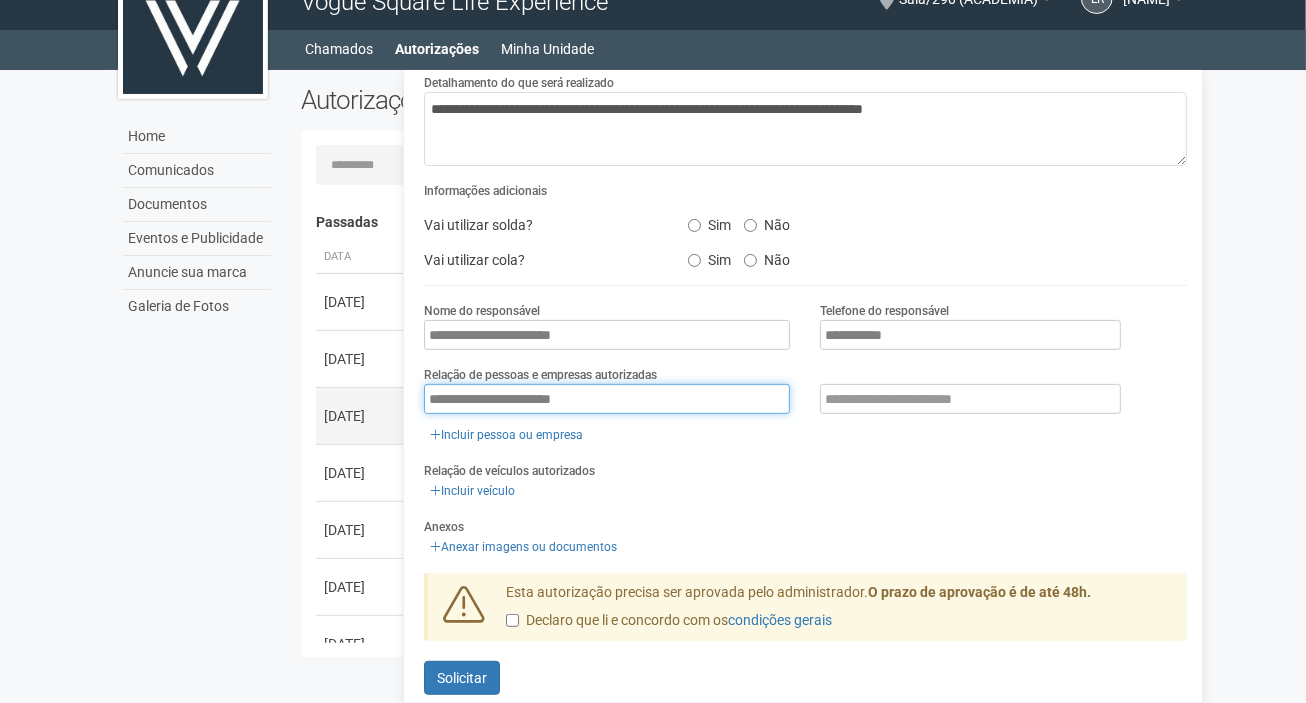 drag, startPoint x: 644, startPoint y: 400, endPoint x: 317, endPoint y: 406, distance: 327.05505 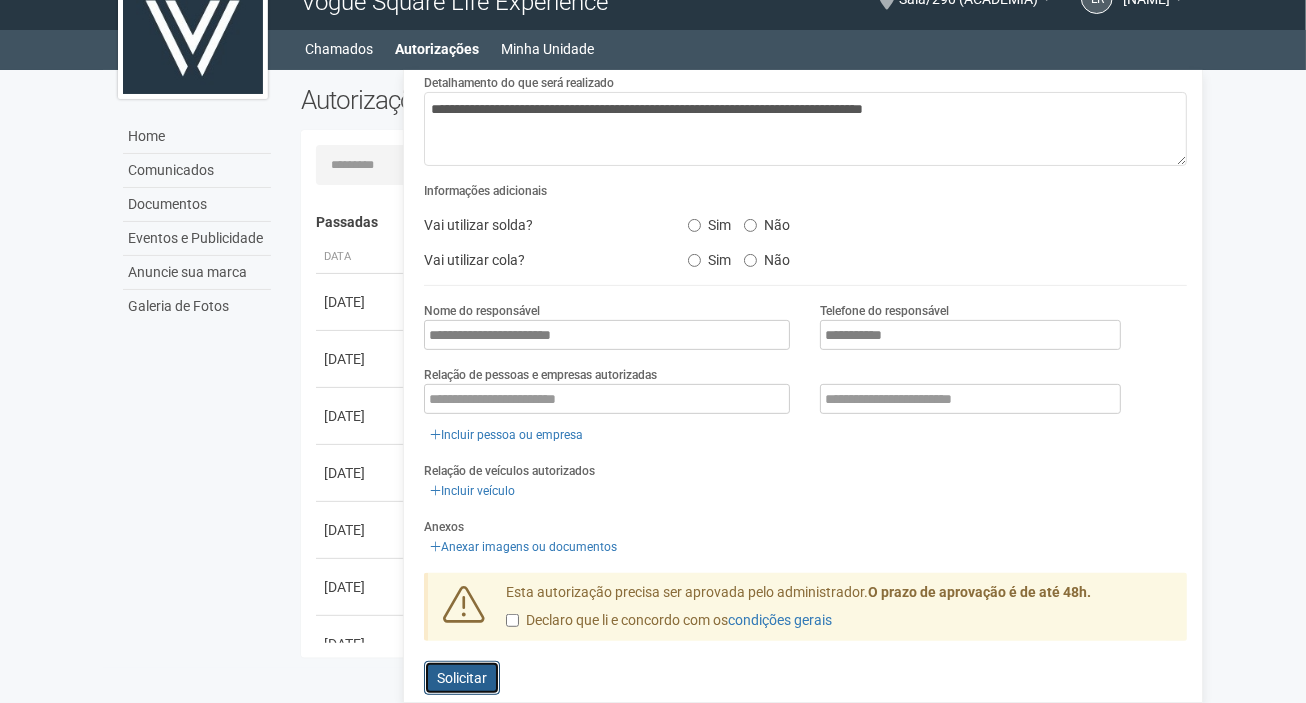 click on "Solicitar" at bounding box center (462, 678) 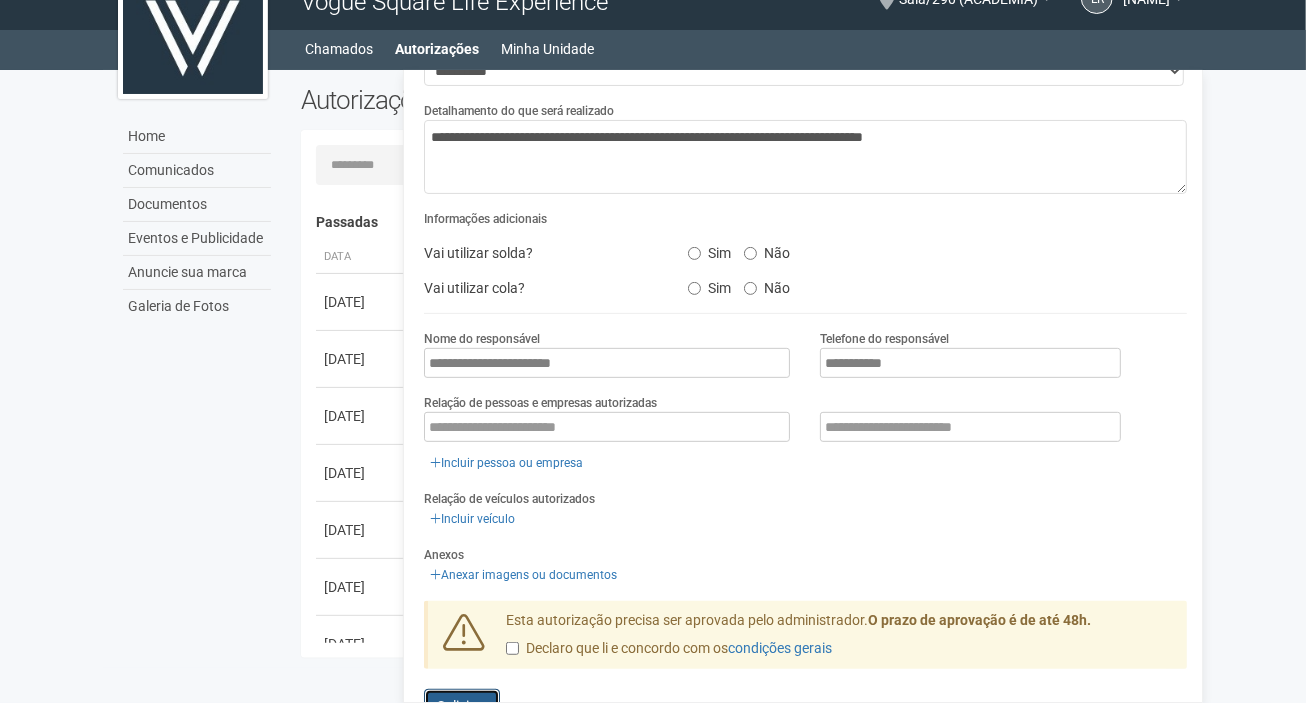 scroll, scrollTop: 280, scrollLeft: 0, axis: vertical 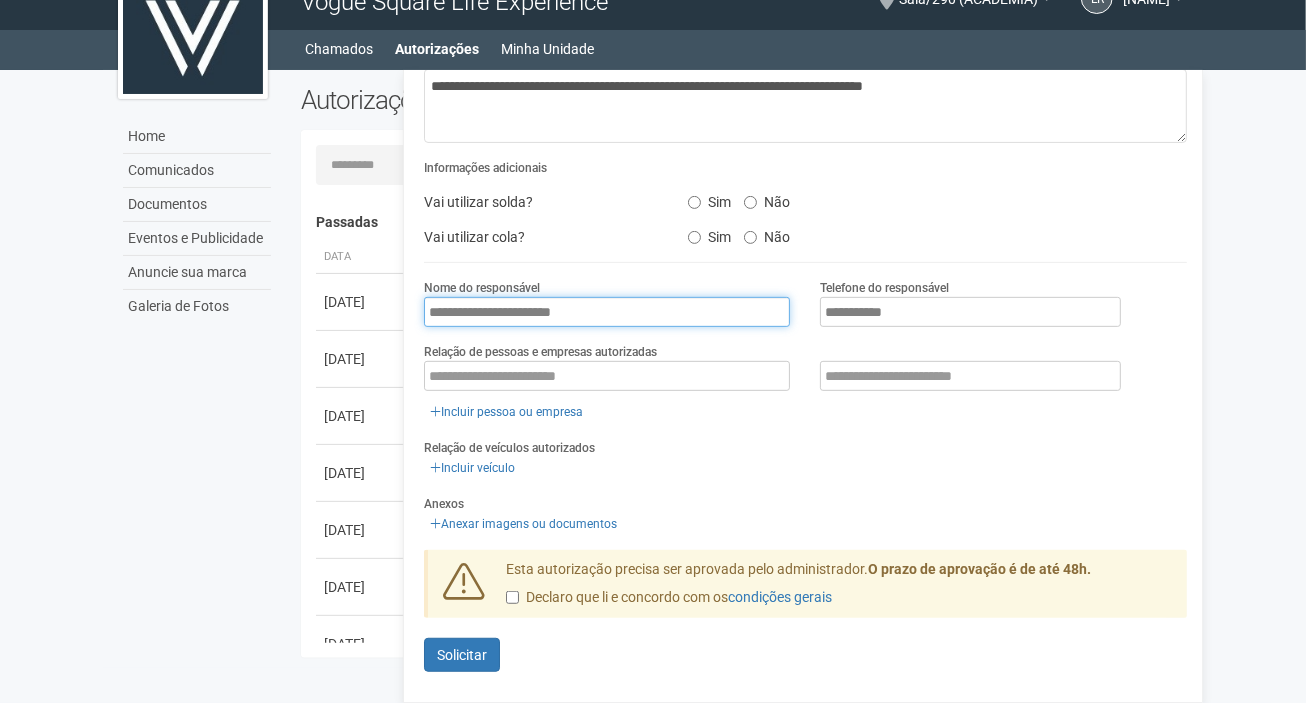 drag, startPoint x: 540, startPoint y: 323, endPoint x: 257, endPoint y: 325, distance: 283.00708 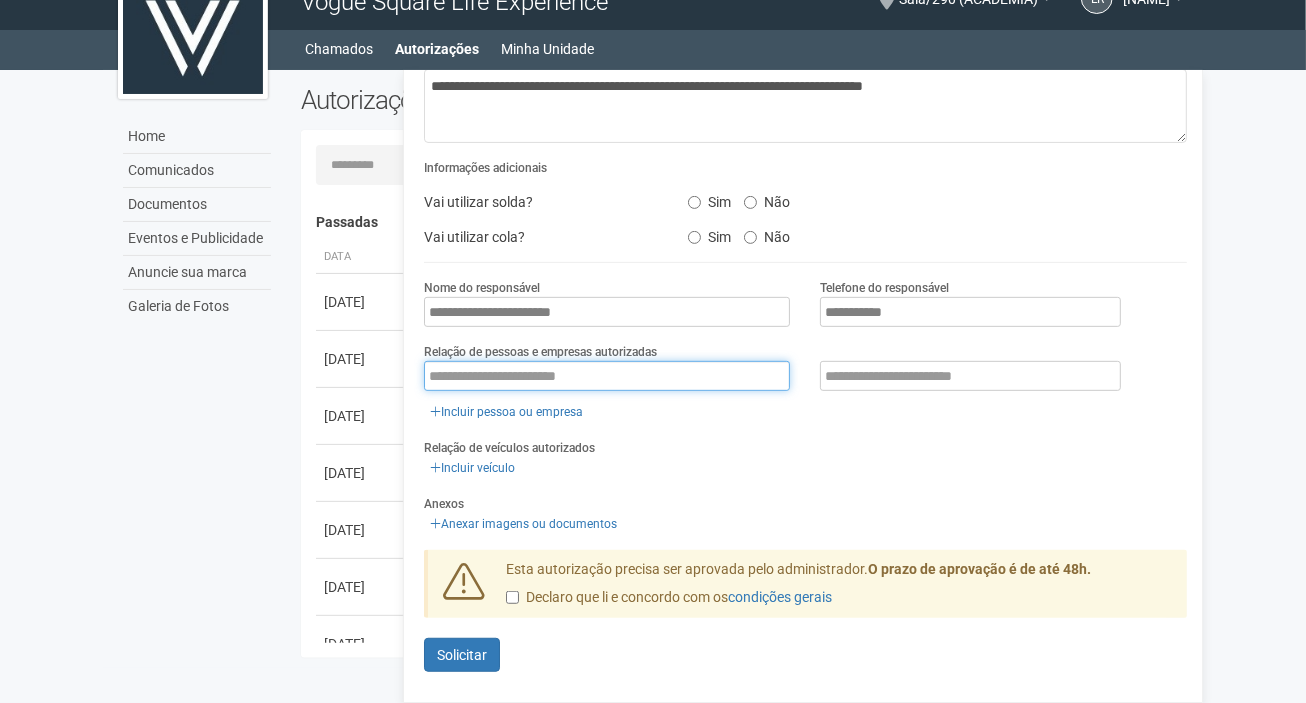 click at bounding box center (607, 376) 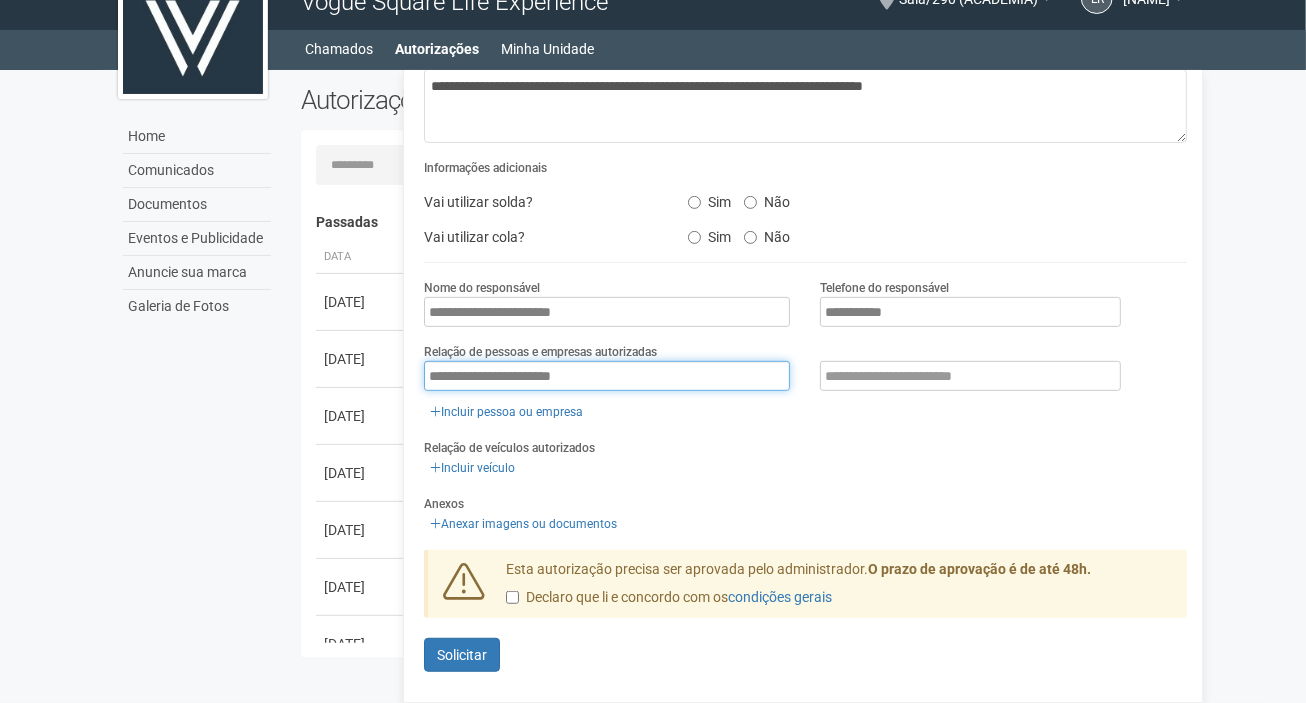 type on "**********" 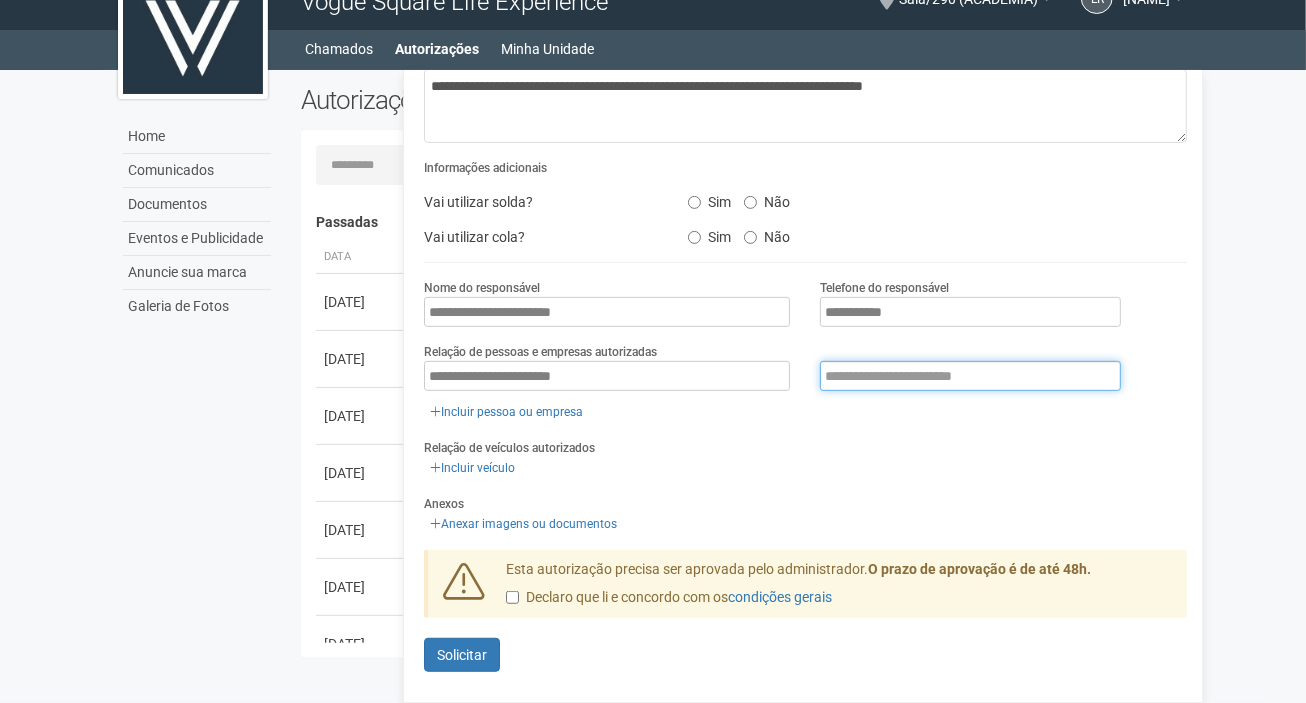 click at bounding box center [970, 376] 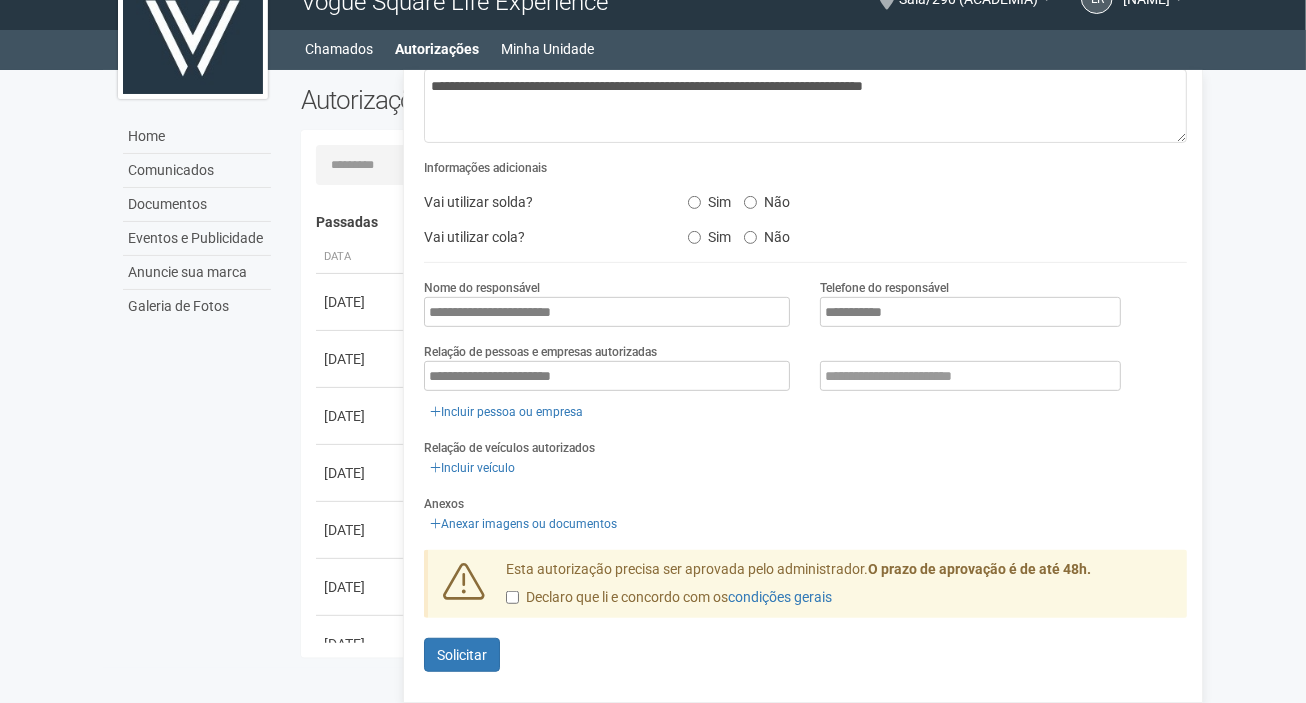 click on "**********" at bounding box center (805, 392) 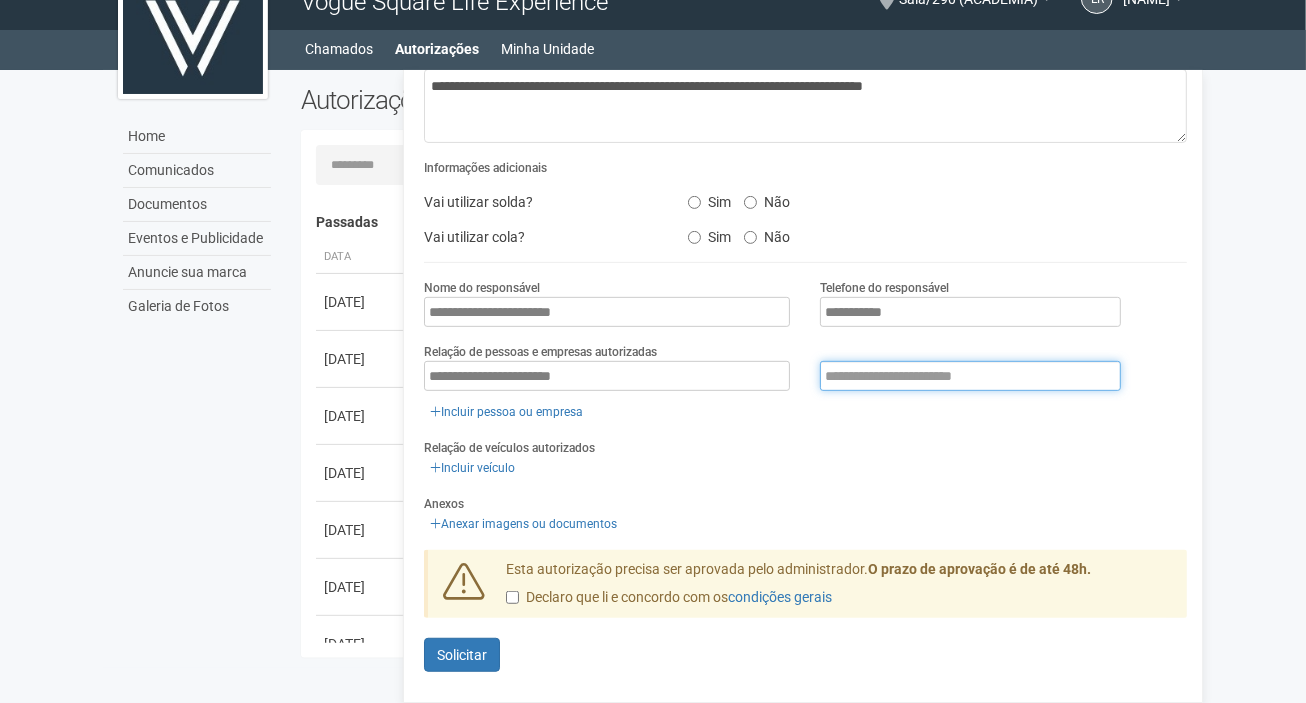 click at bounding box center [970, 376] 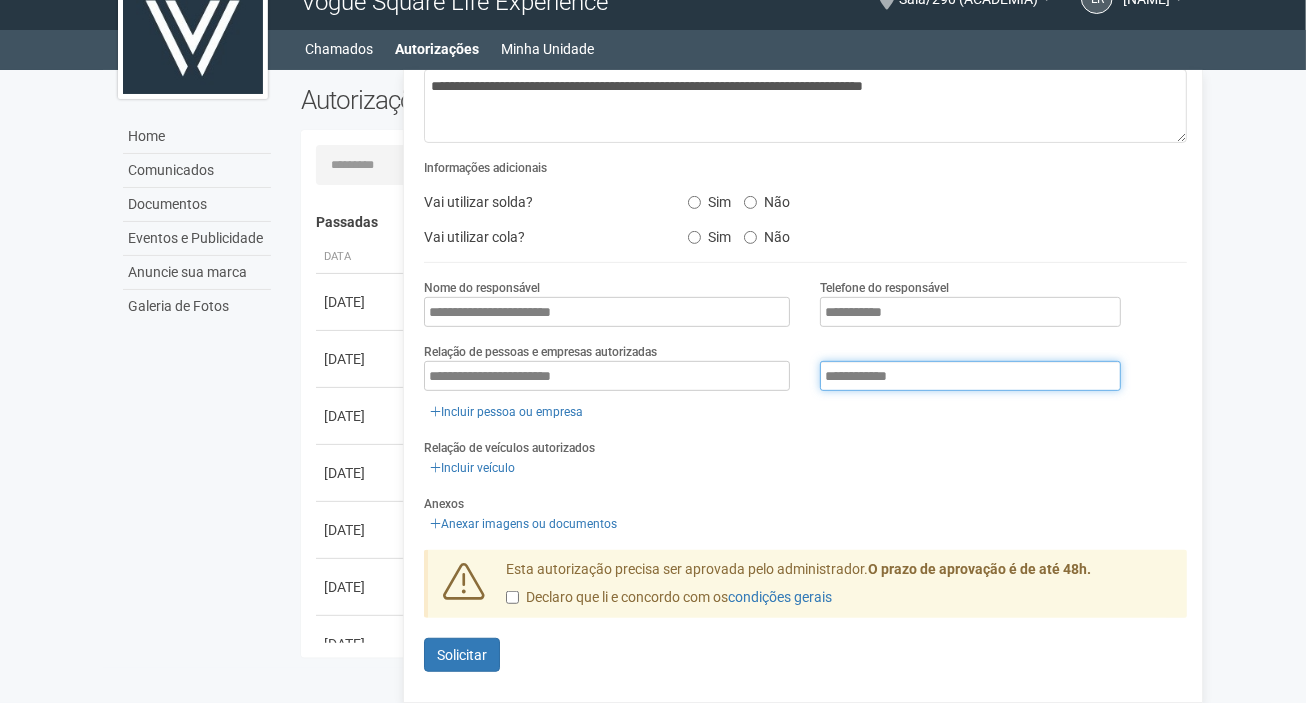 click on "**********" at bounding box center (970, 376) 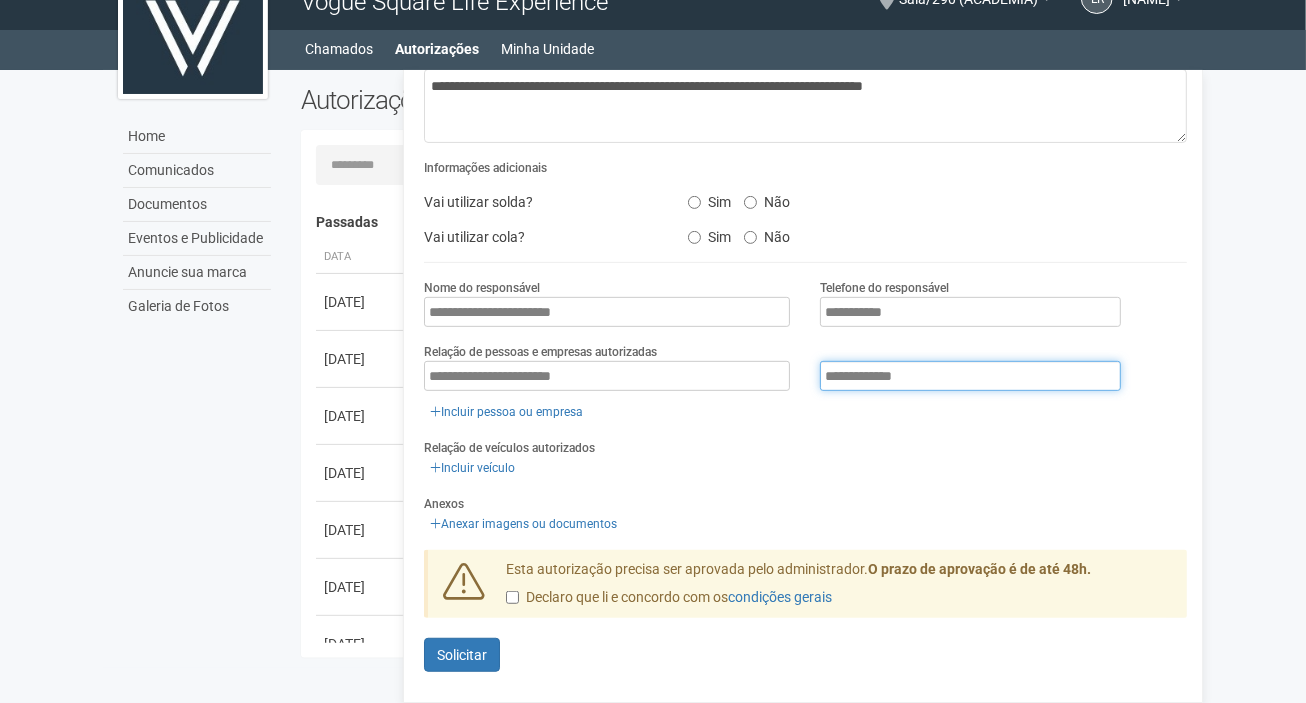 click on "**********" at bounding box center (970, 376) 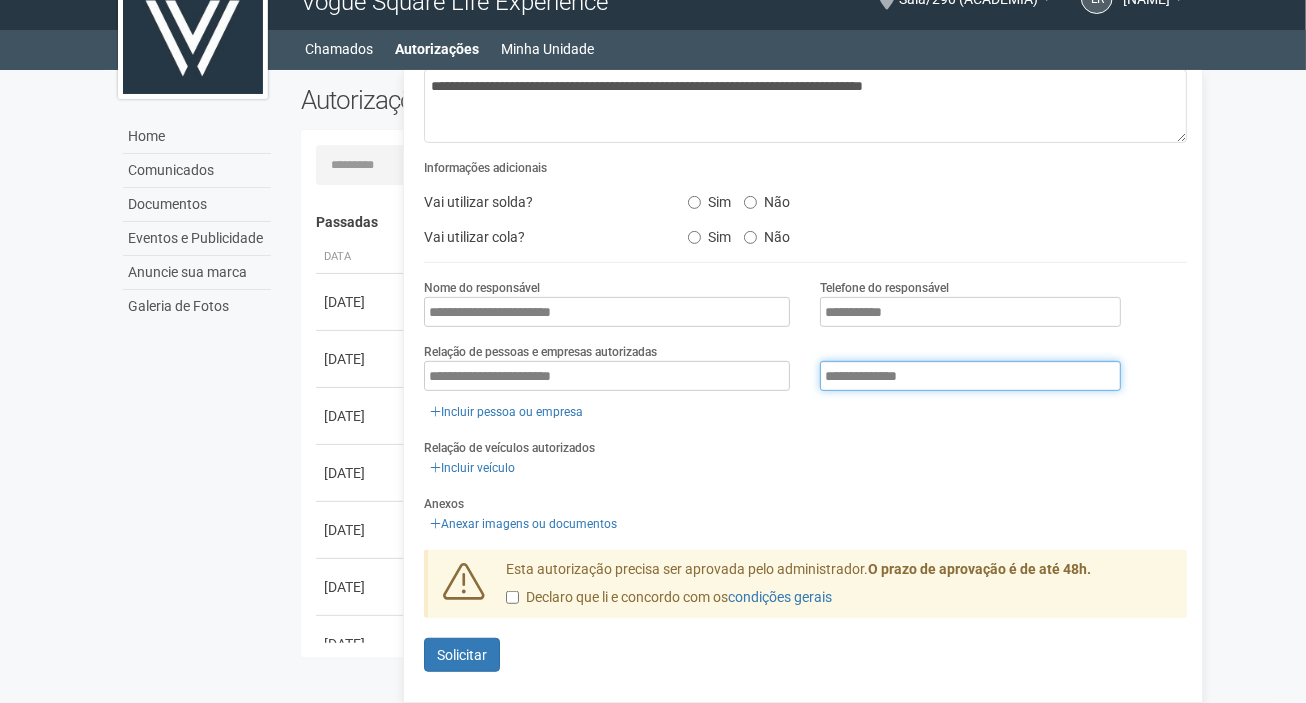 click on "**********" at bounding box center [970, 376] 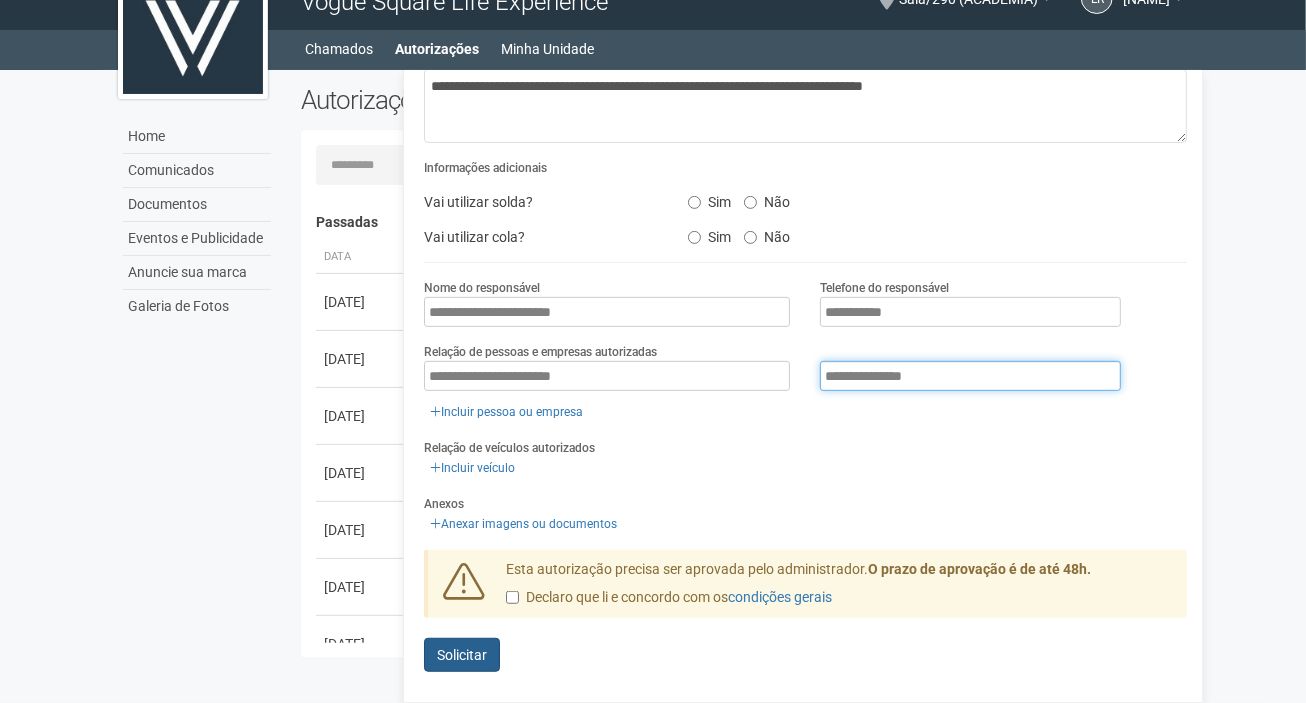 type on "**********" 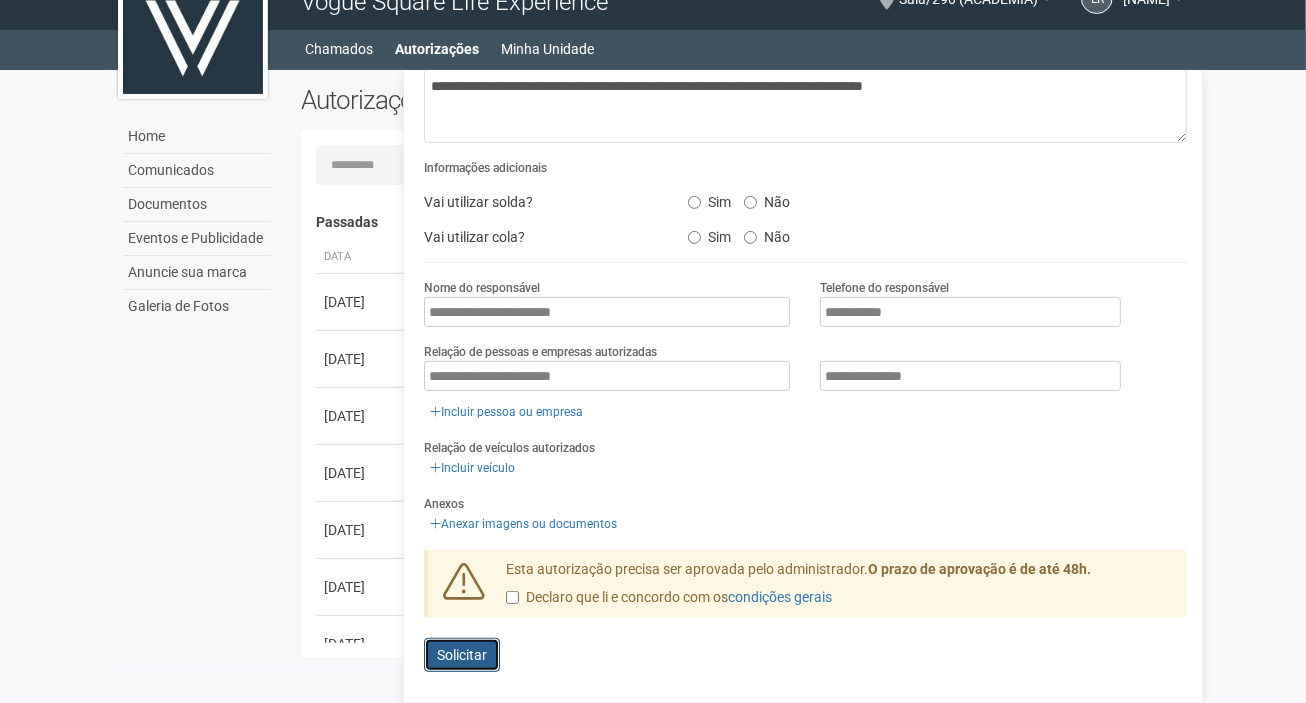 click on "Enviando...
Solicitar" at bounding box center (462, 655) 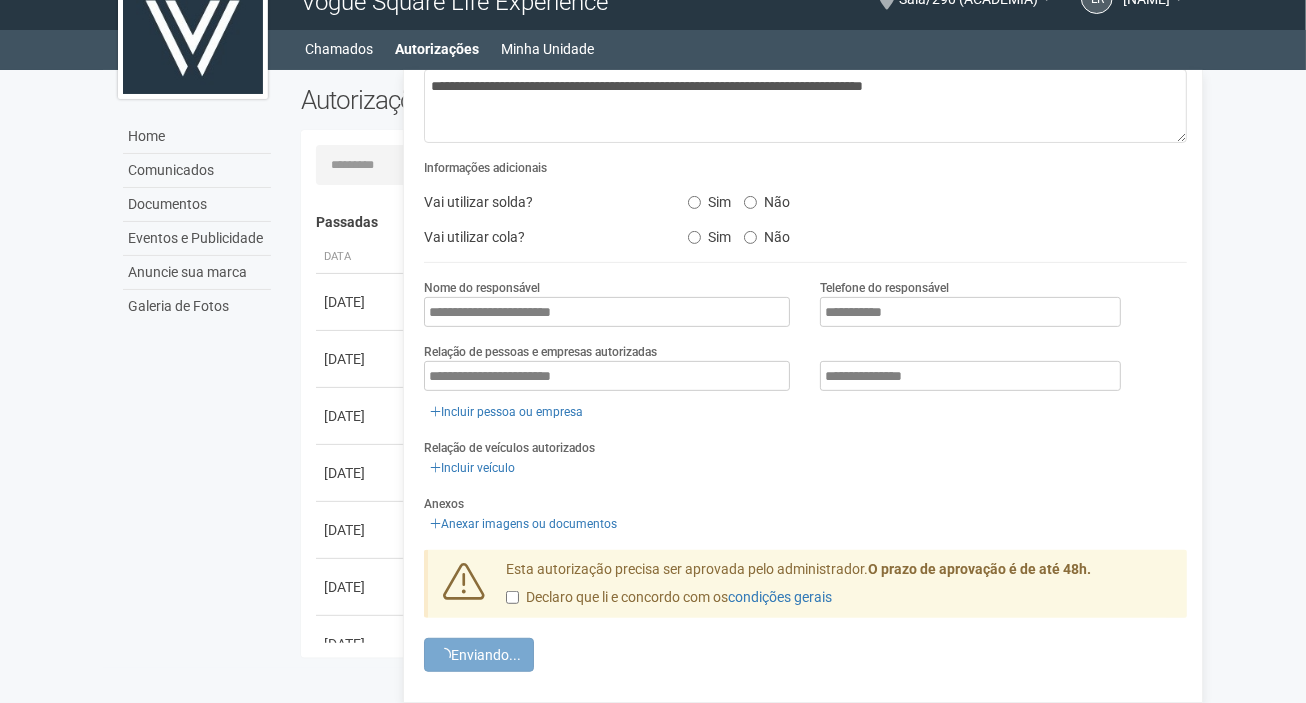 scroll, scrollTop: 0, scrollLeft: 0, axis: both 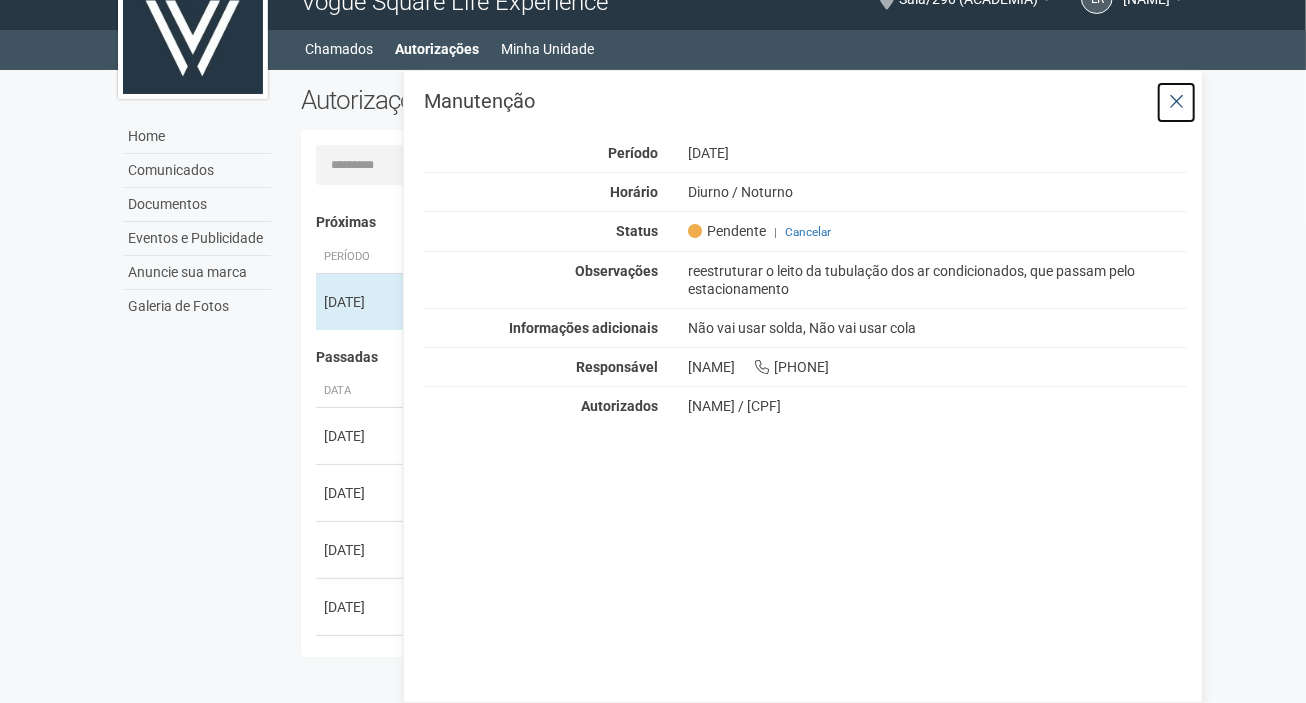 click at bounding box center [1176, 102] 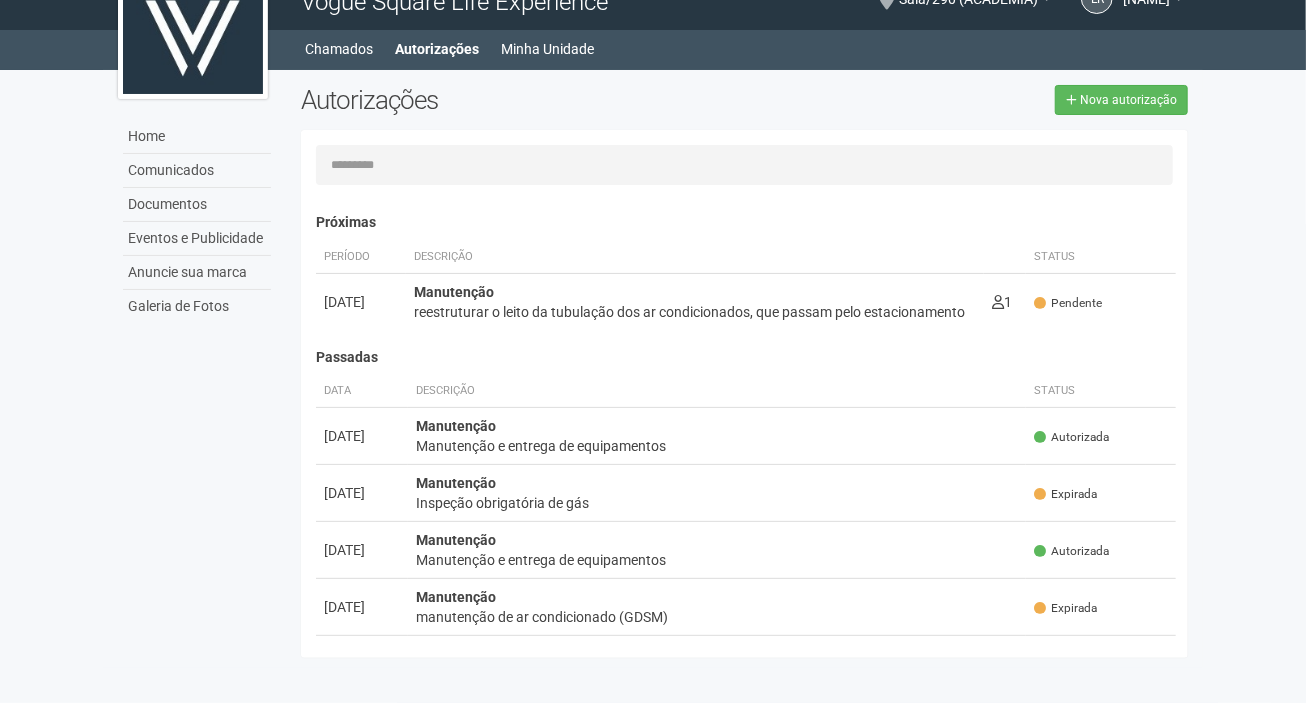 scroll, scrollTop: 0, scrollLeft: 0, axis: both 